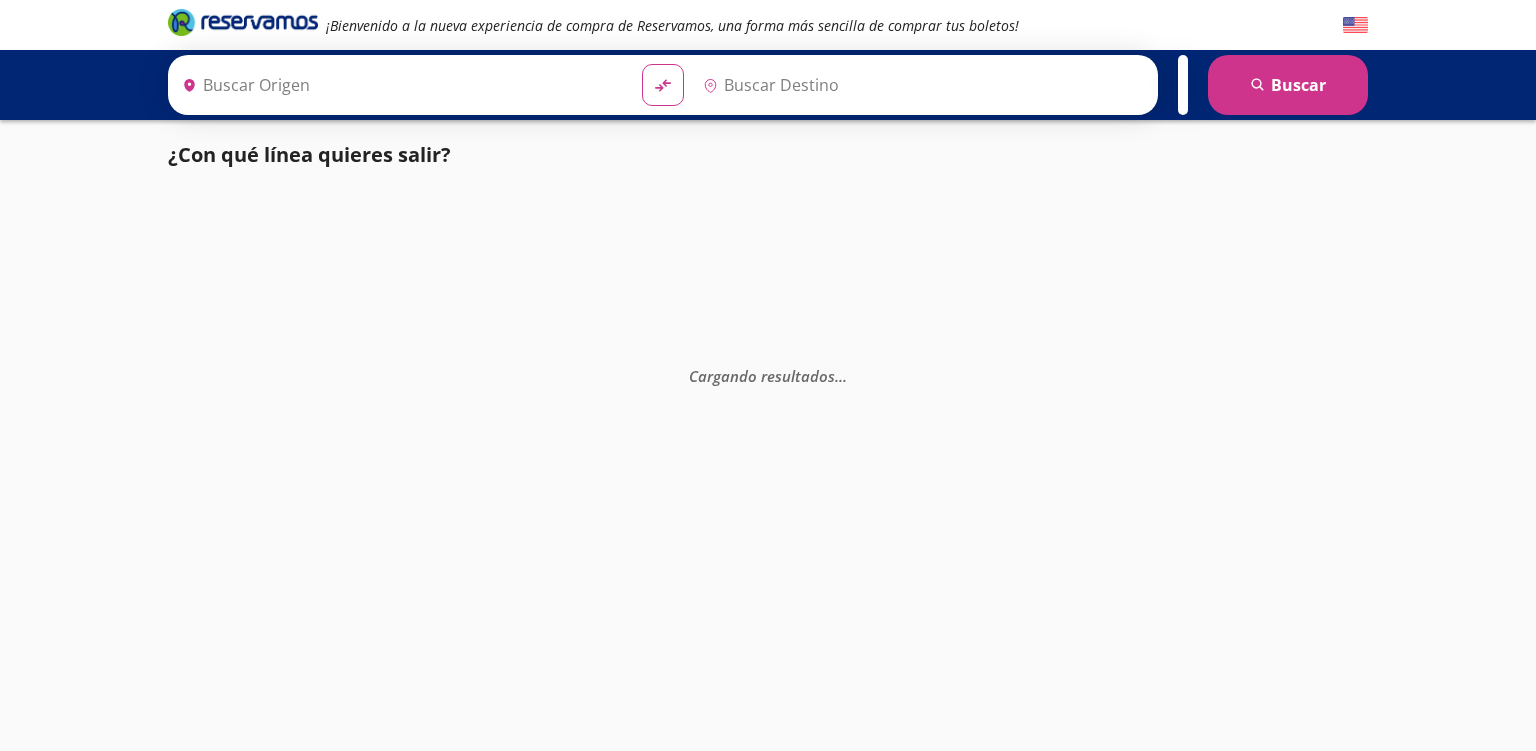 scroll, scrollTop: 0, scrollLeft: 0, axis: both 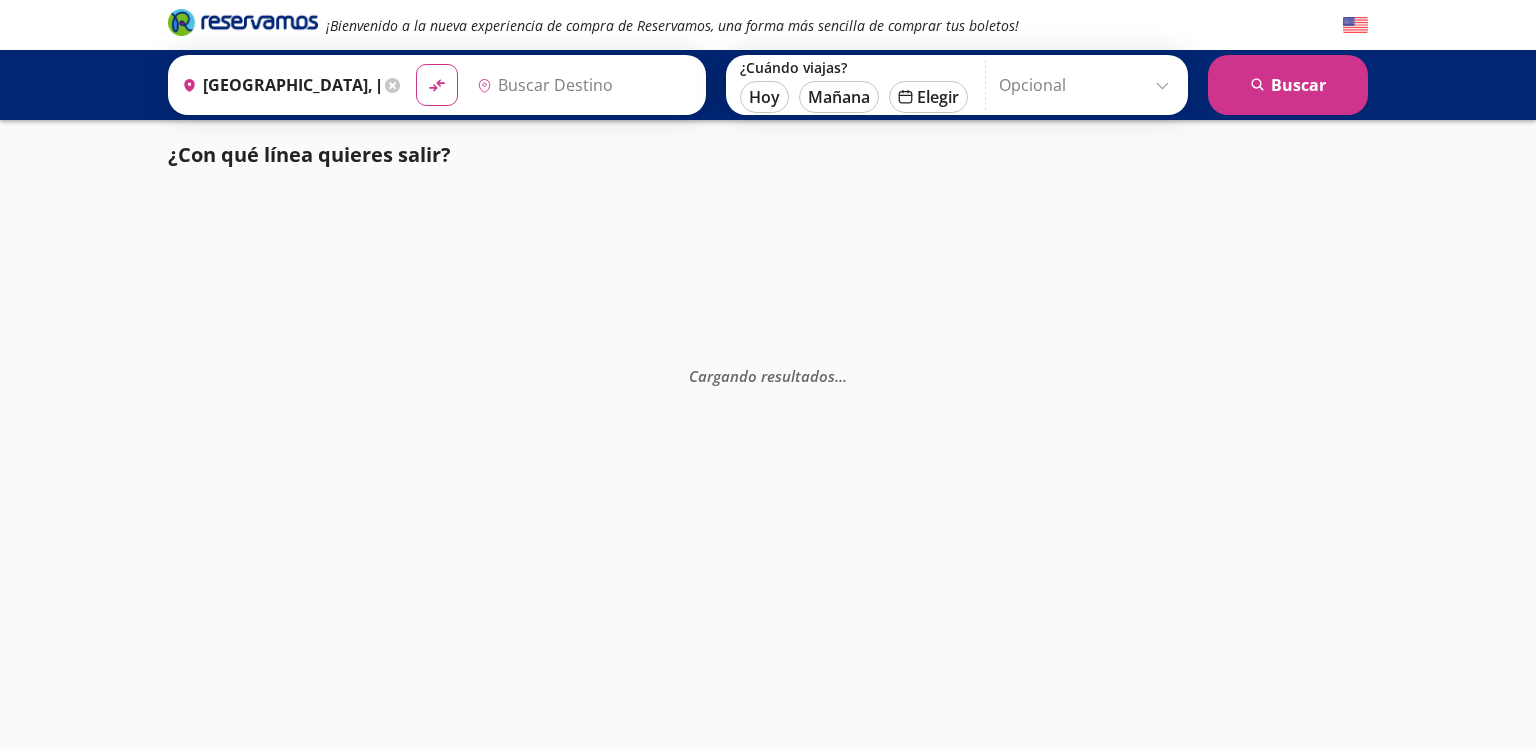 type on "[GEOGRAPHIC_DATA], [GEOGRAPHIC_DATA]" 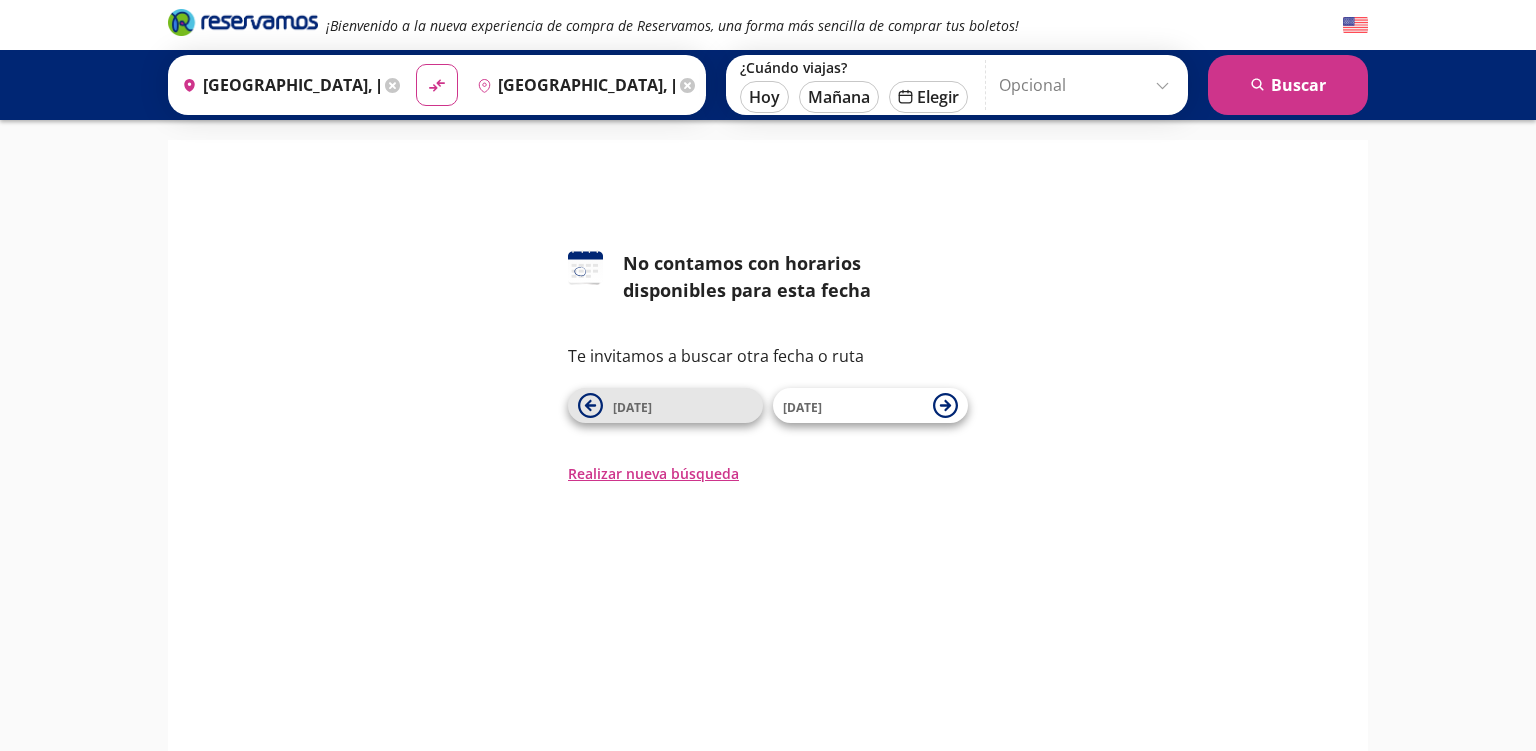click 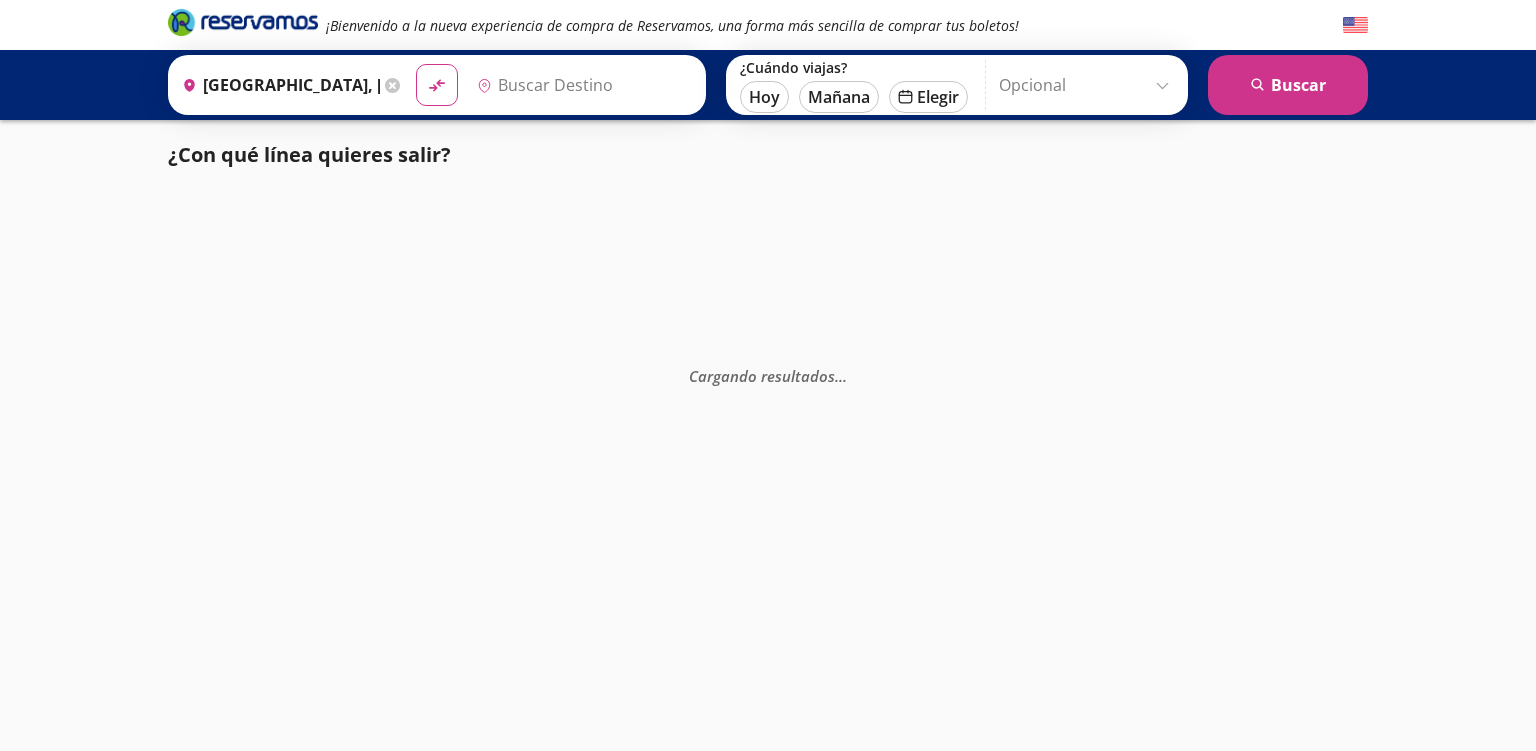 type on "[GEOGRAPHIC_DATA], [GEOGRAPHIC_DATA]" 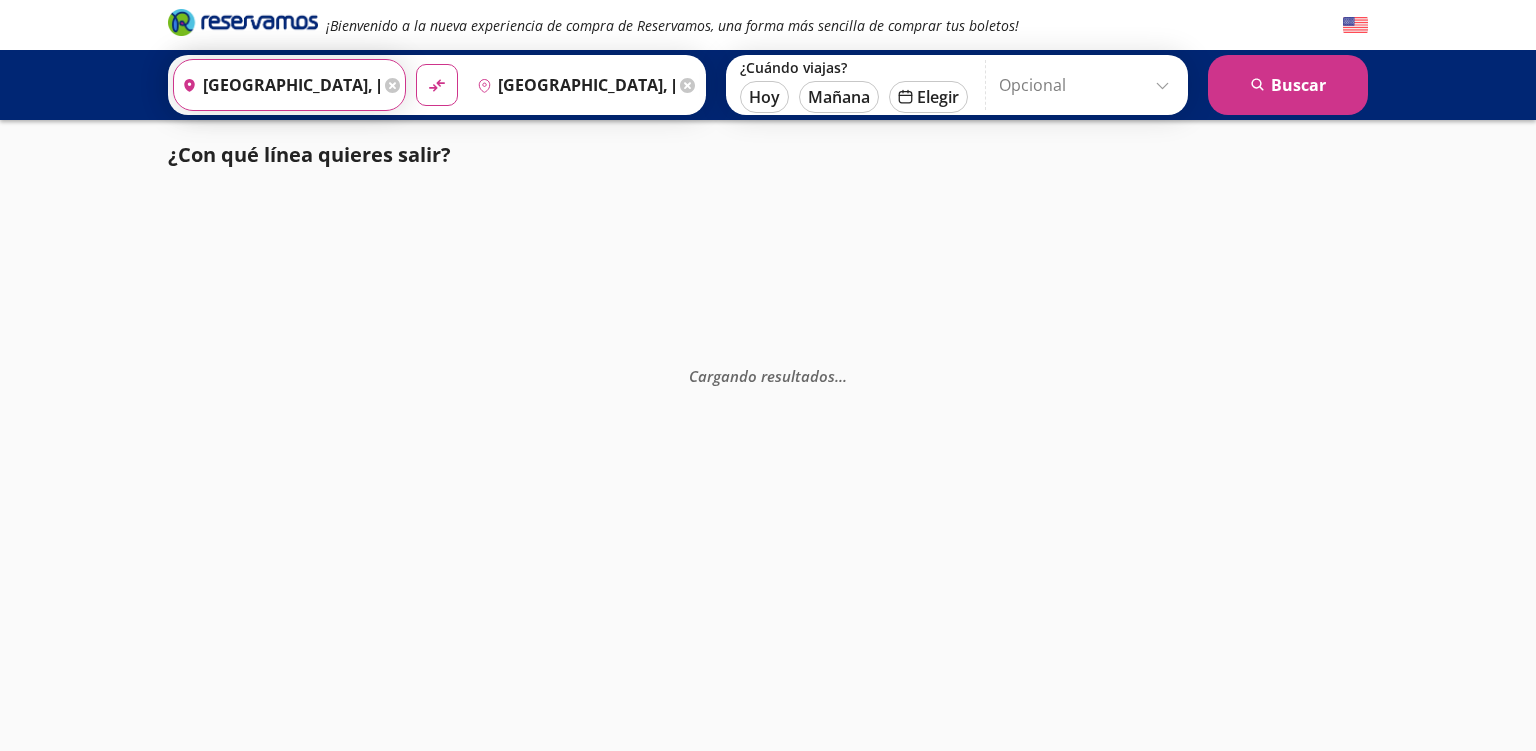 click on "[GEOGRAPHIC_DATA], [GEOGRAPHIC_DATA]" at bounding box center (277, 85) 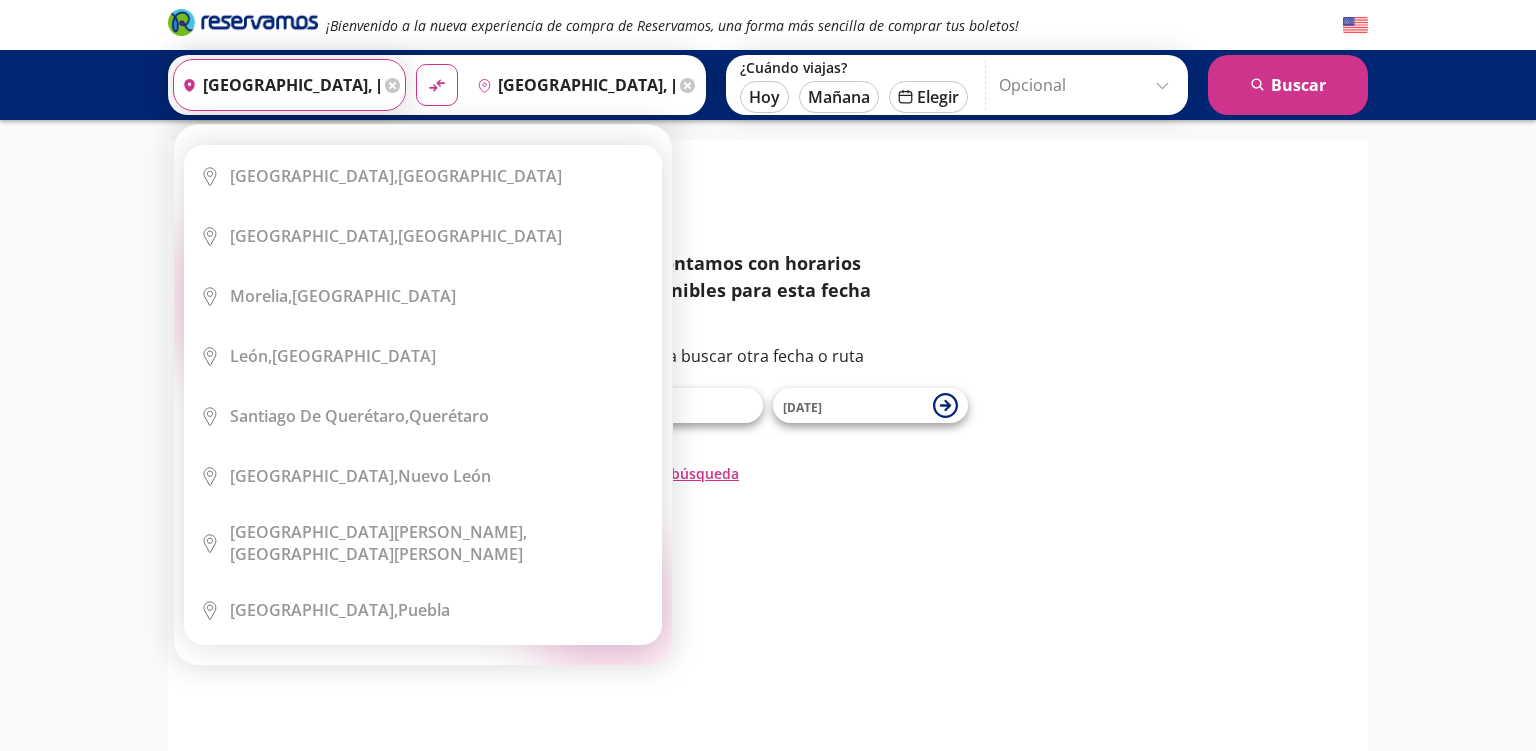 click on "[GEOGRAPHIC_DATA], [GEOGRAPHIC_DATA]" at bounding box center (277, 85) 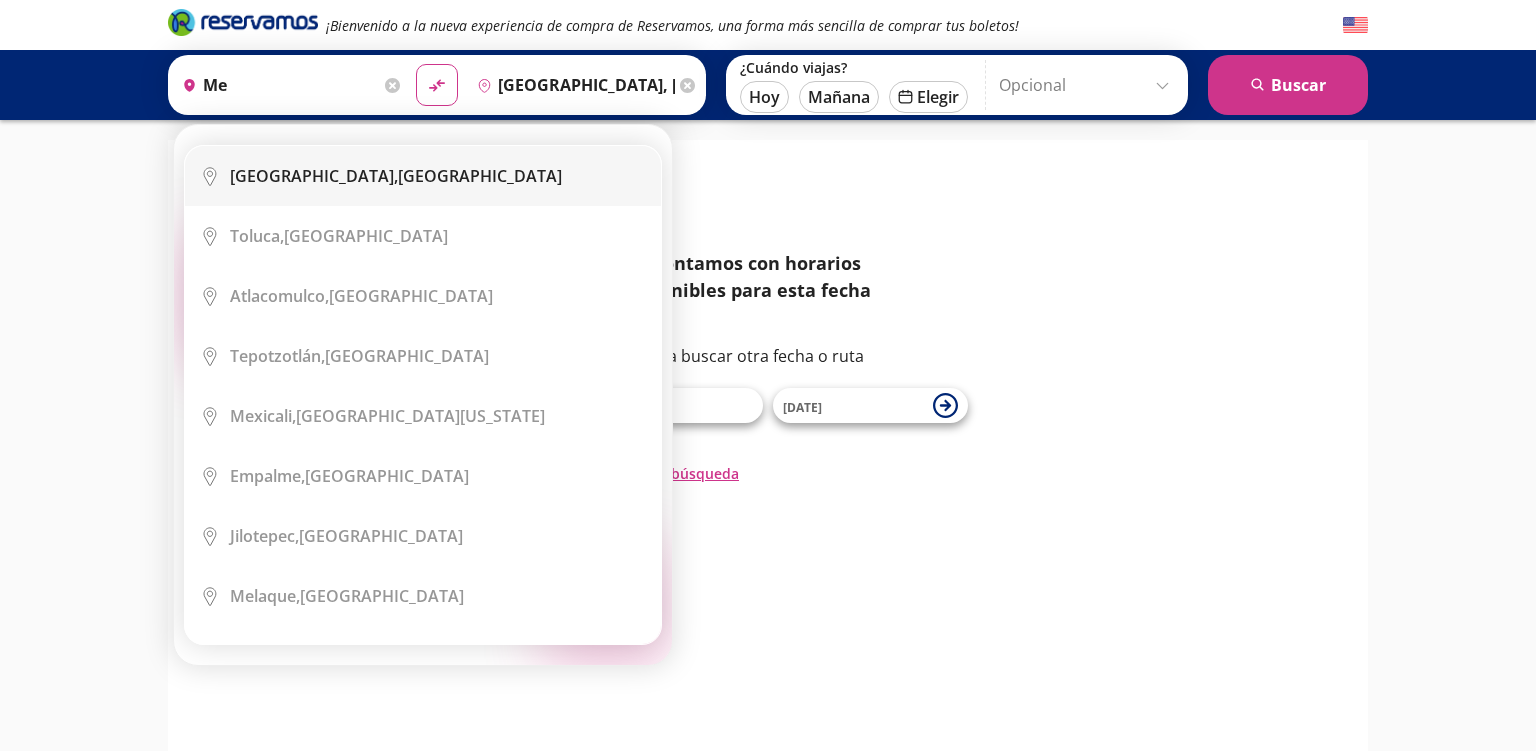 click on "City Icon
Ciudad de México,  Distrito Federal" at bounding box center [423, 176] 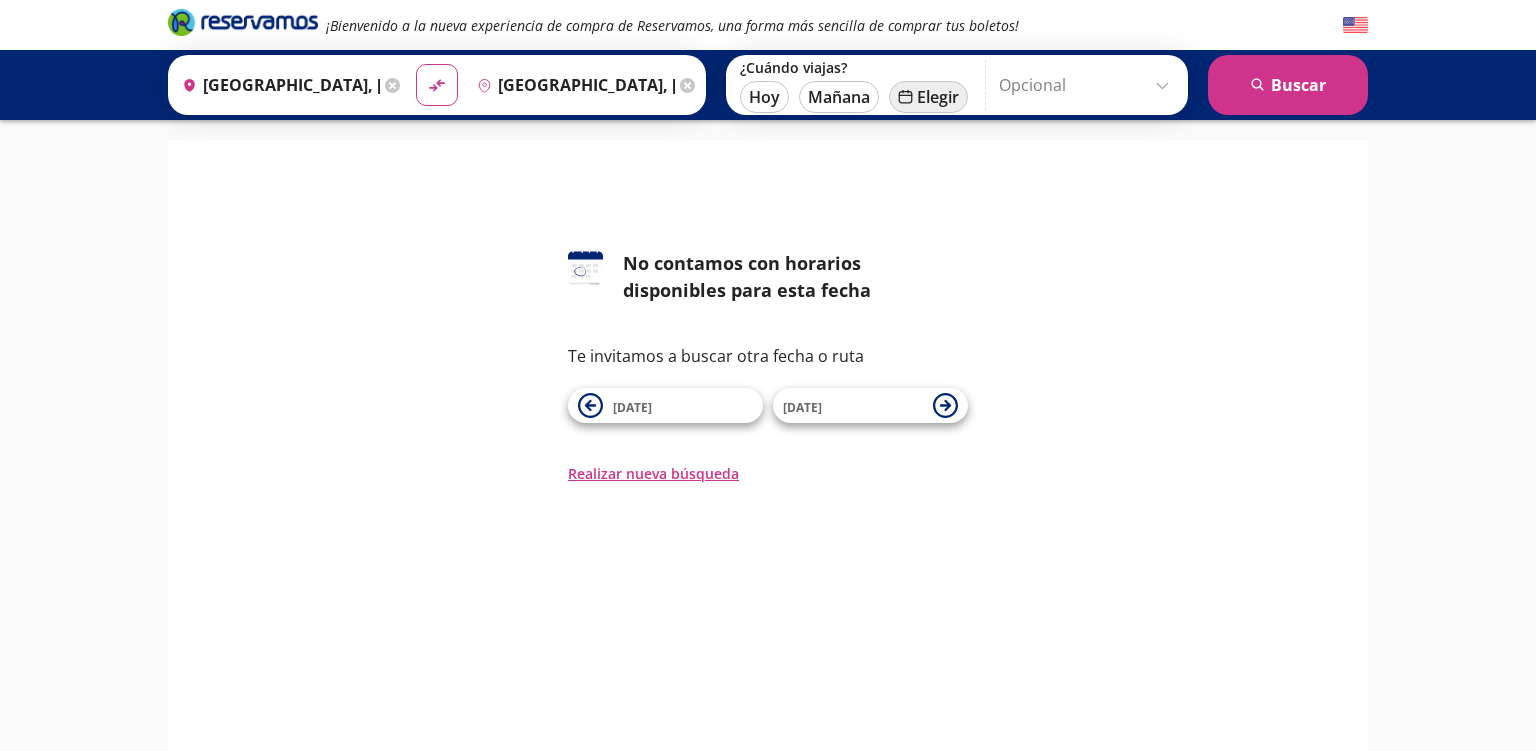 click on "calendar
Elegir" at bounding box center [928, 97] 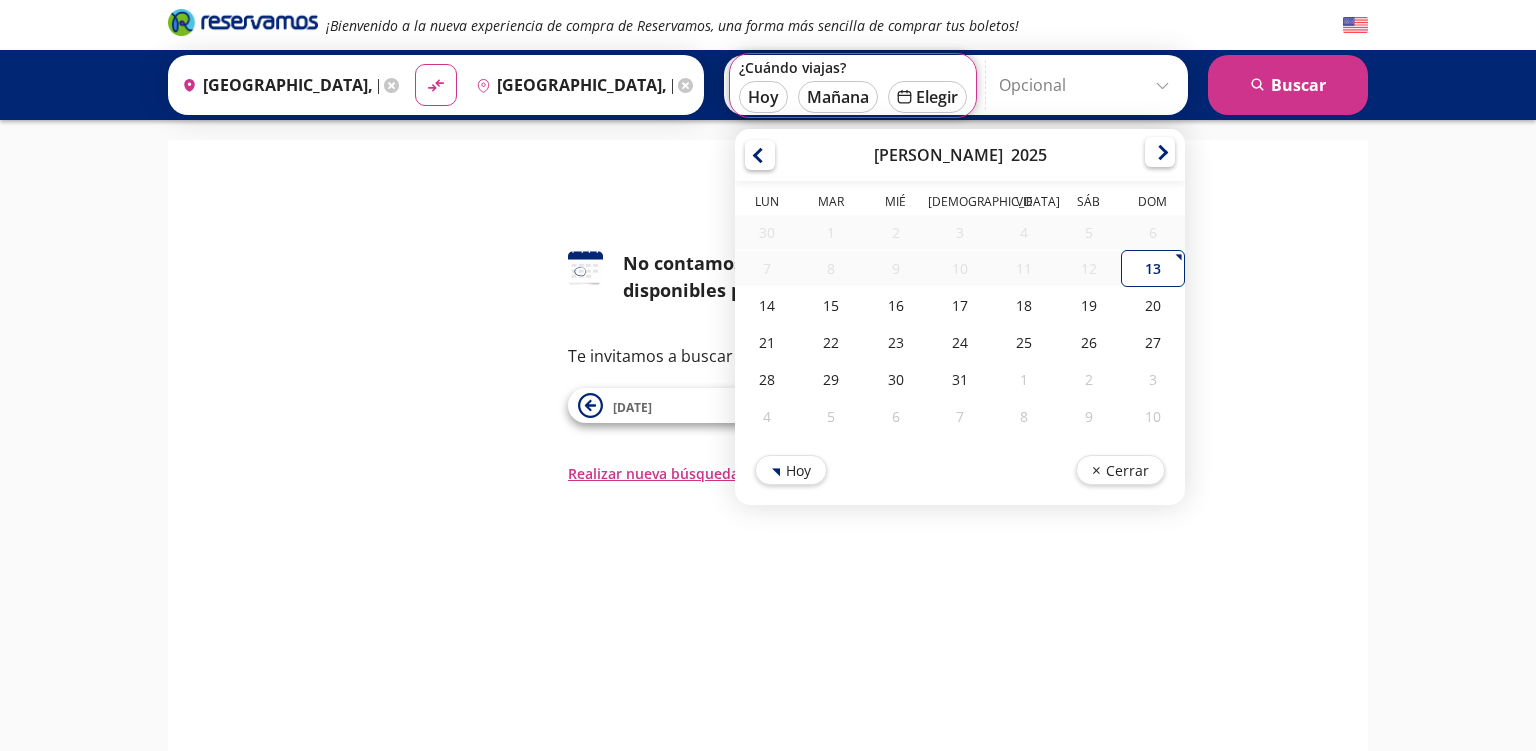 click at bounding box center (1160, 152) 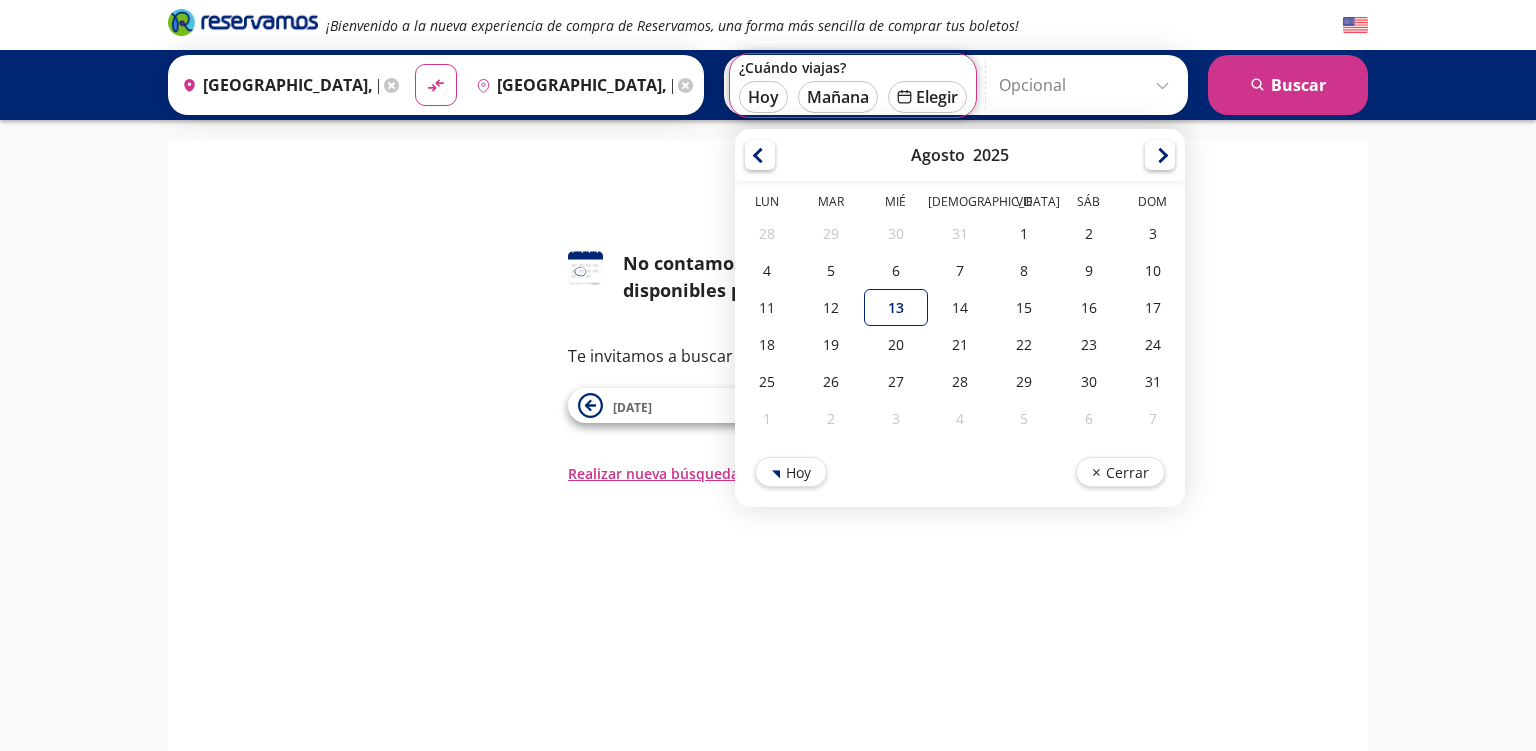 click at bounding box center [1160, 155] 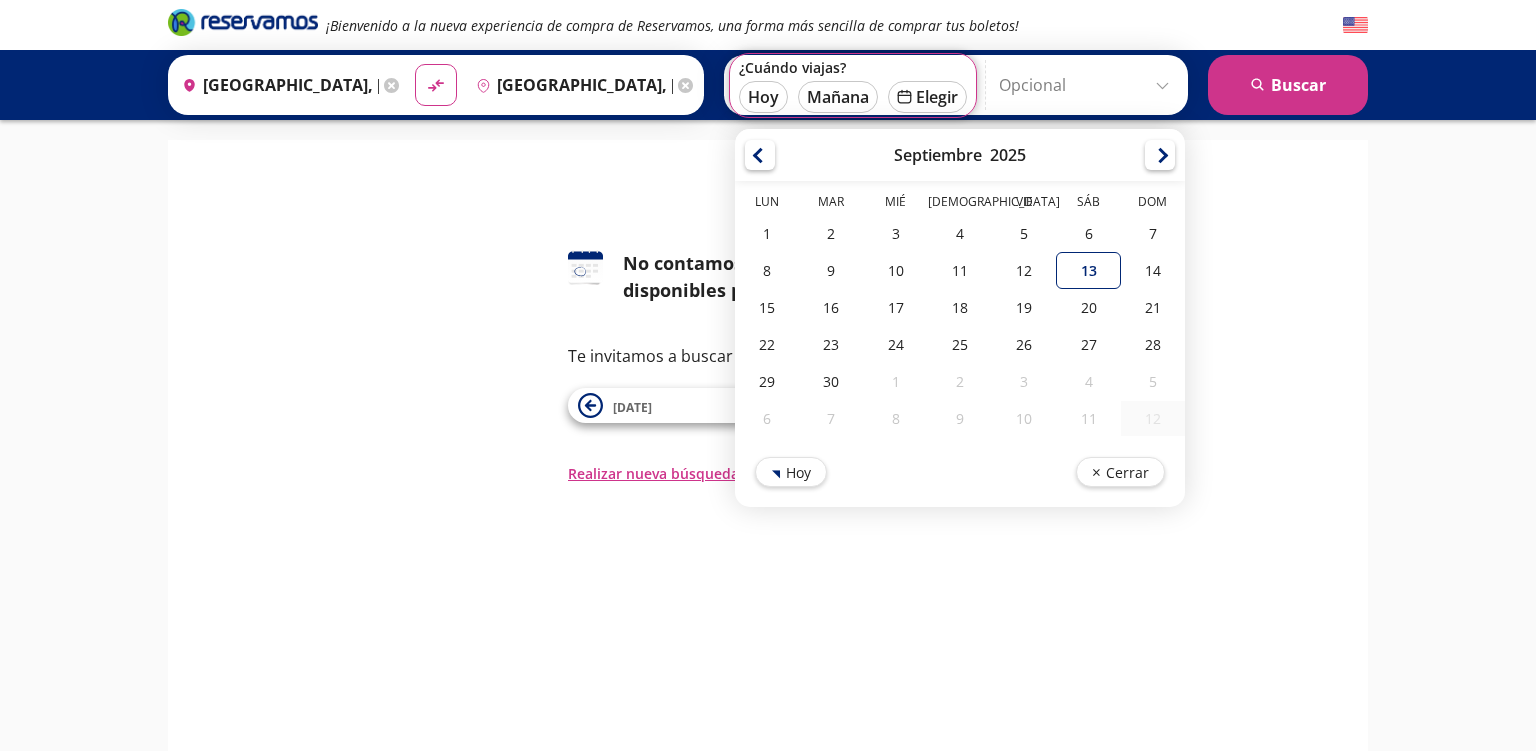 click at bounding box center (1160, 155) 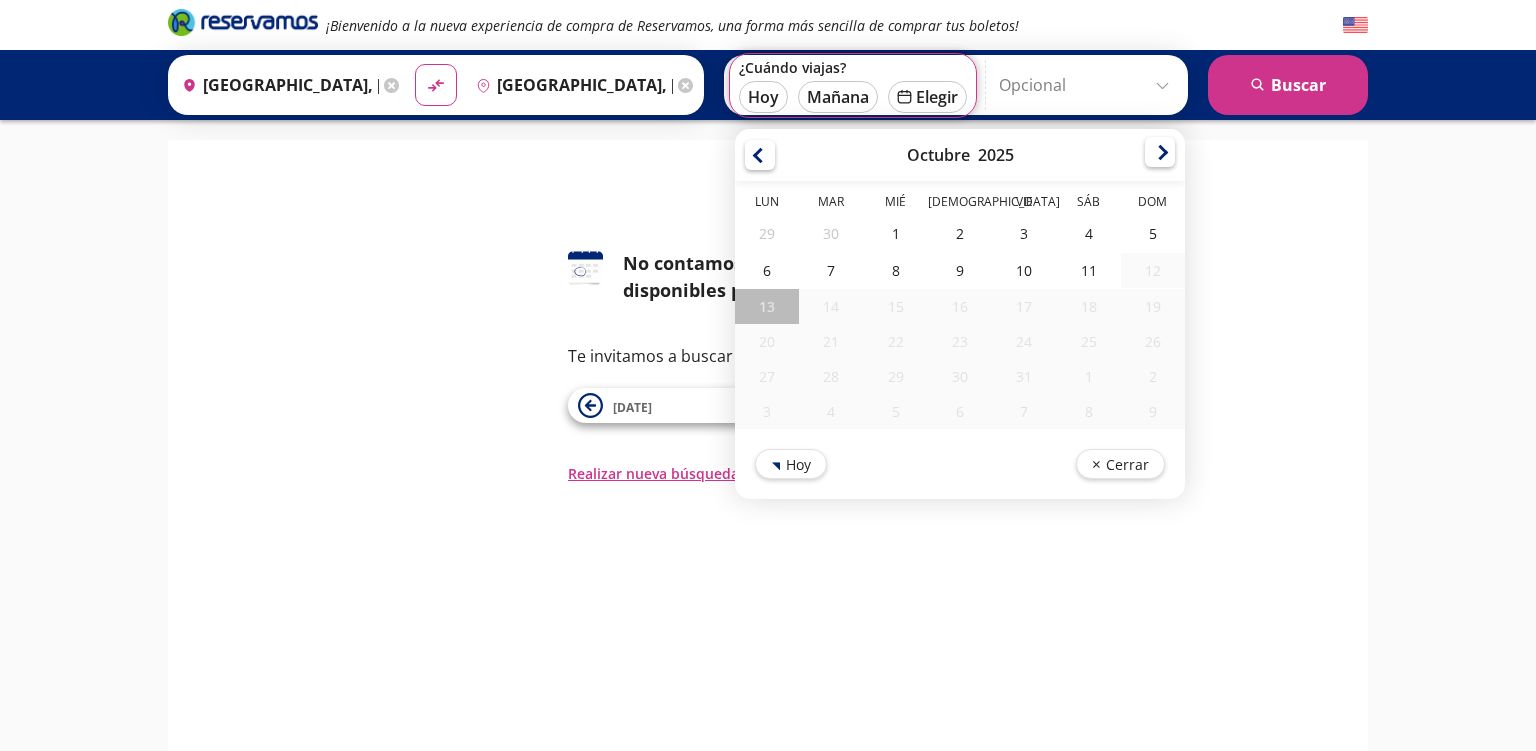click at bounding box center (1160, 152) 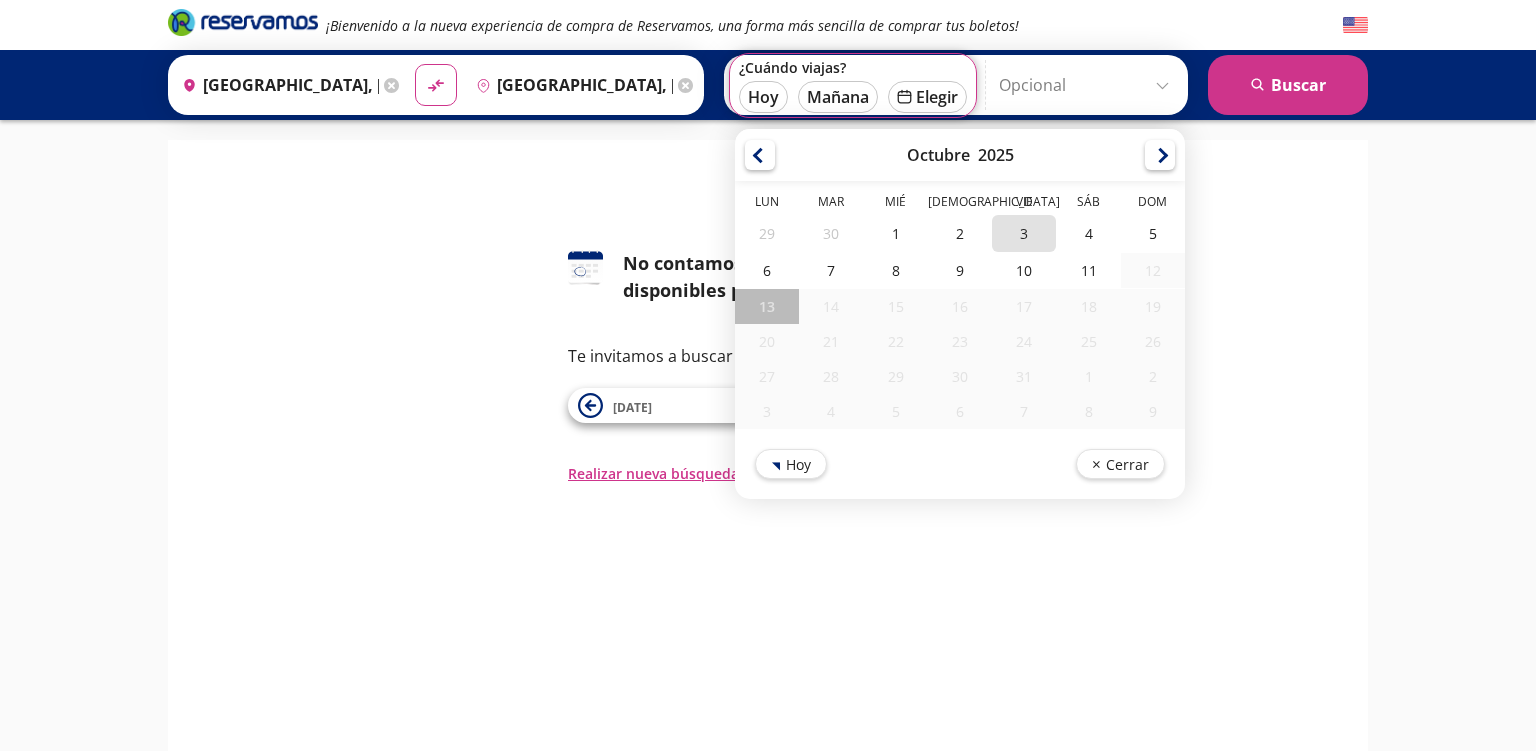 click on "3" at bounding box center [1024, 233] 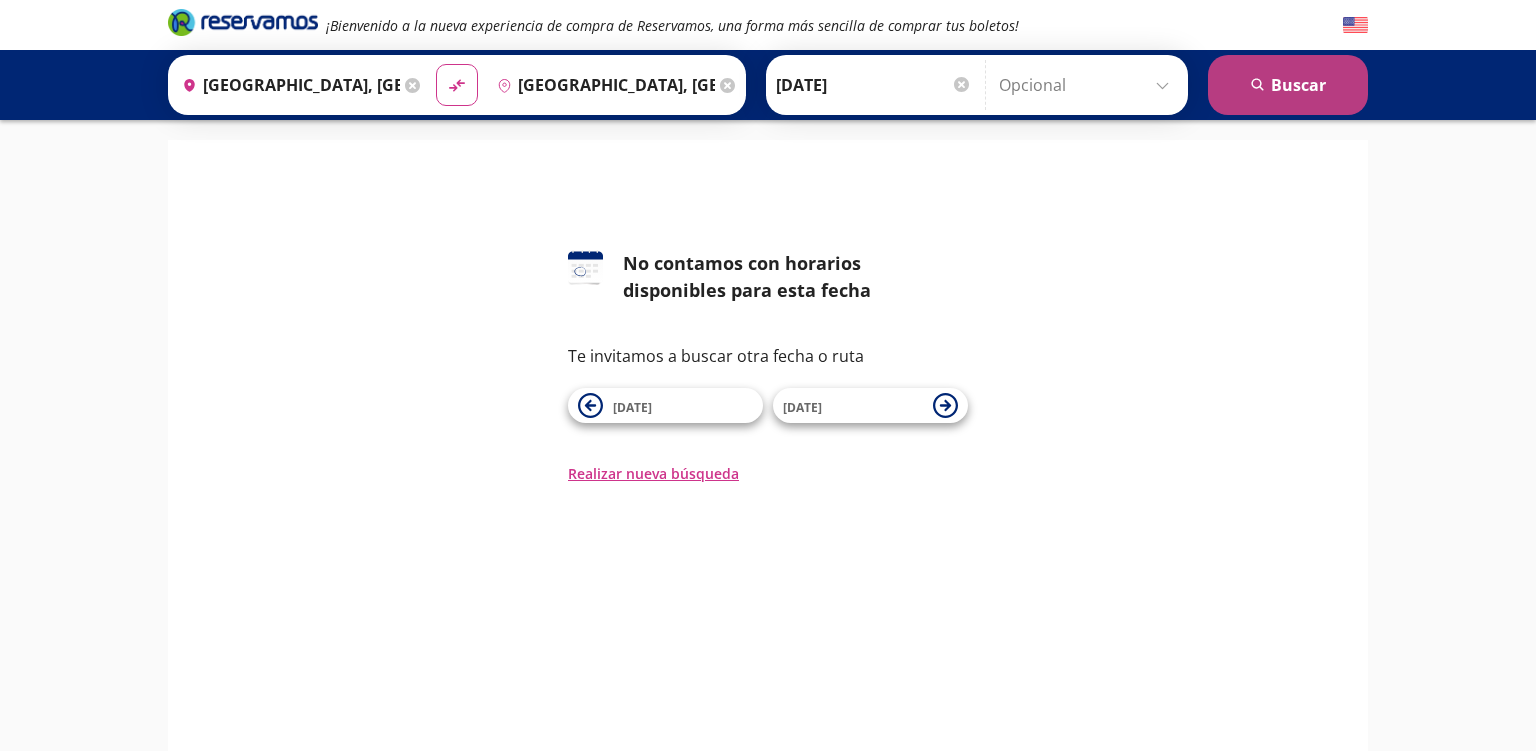 click on "search
Buscar" at bounding box center (1288, 85) 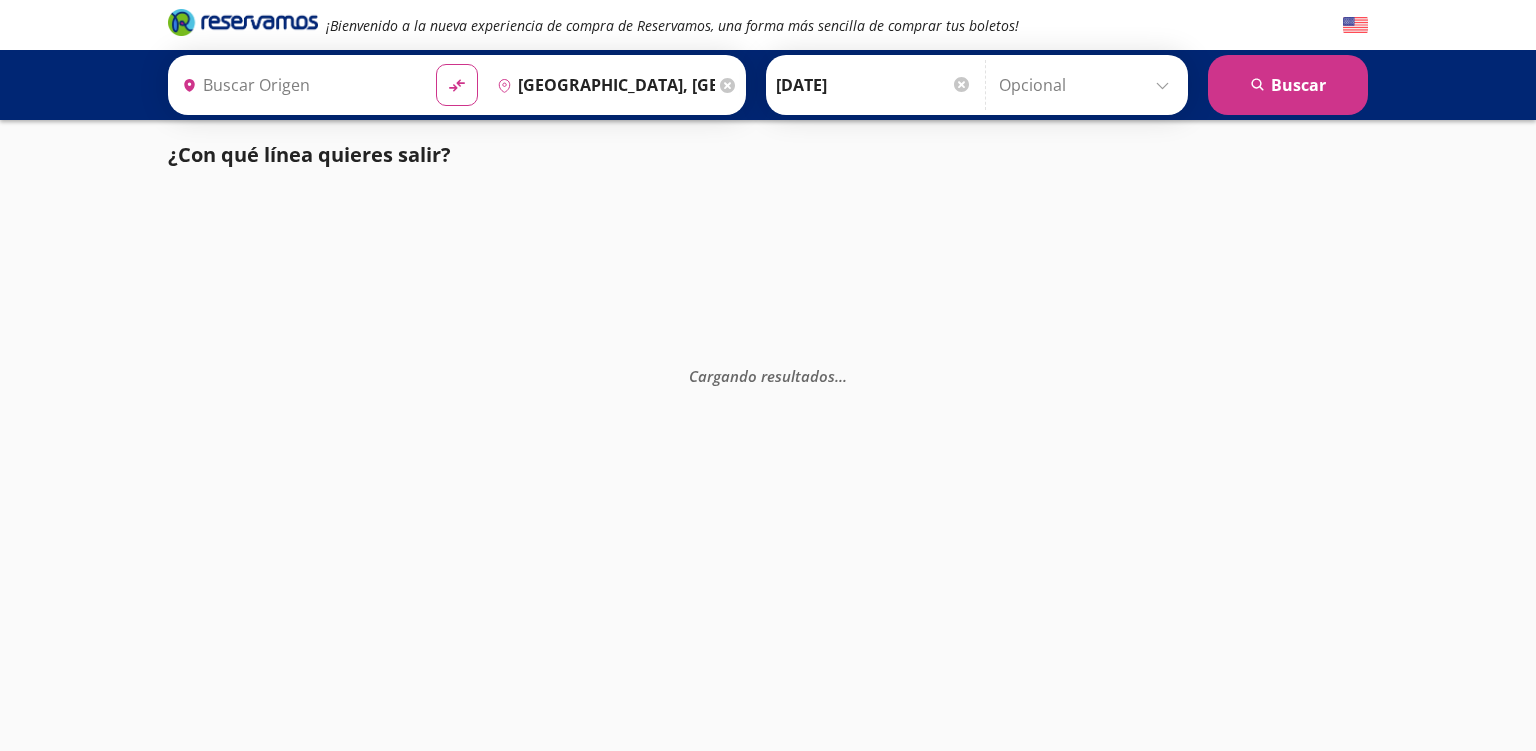 type on "[GEOGRAPHIC_DATA], [GEOGRAPHIC_DATA]" 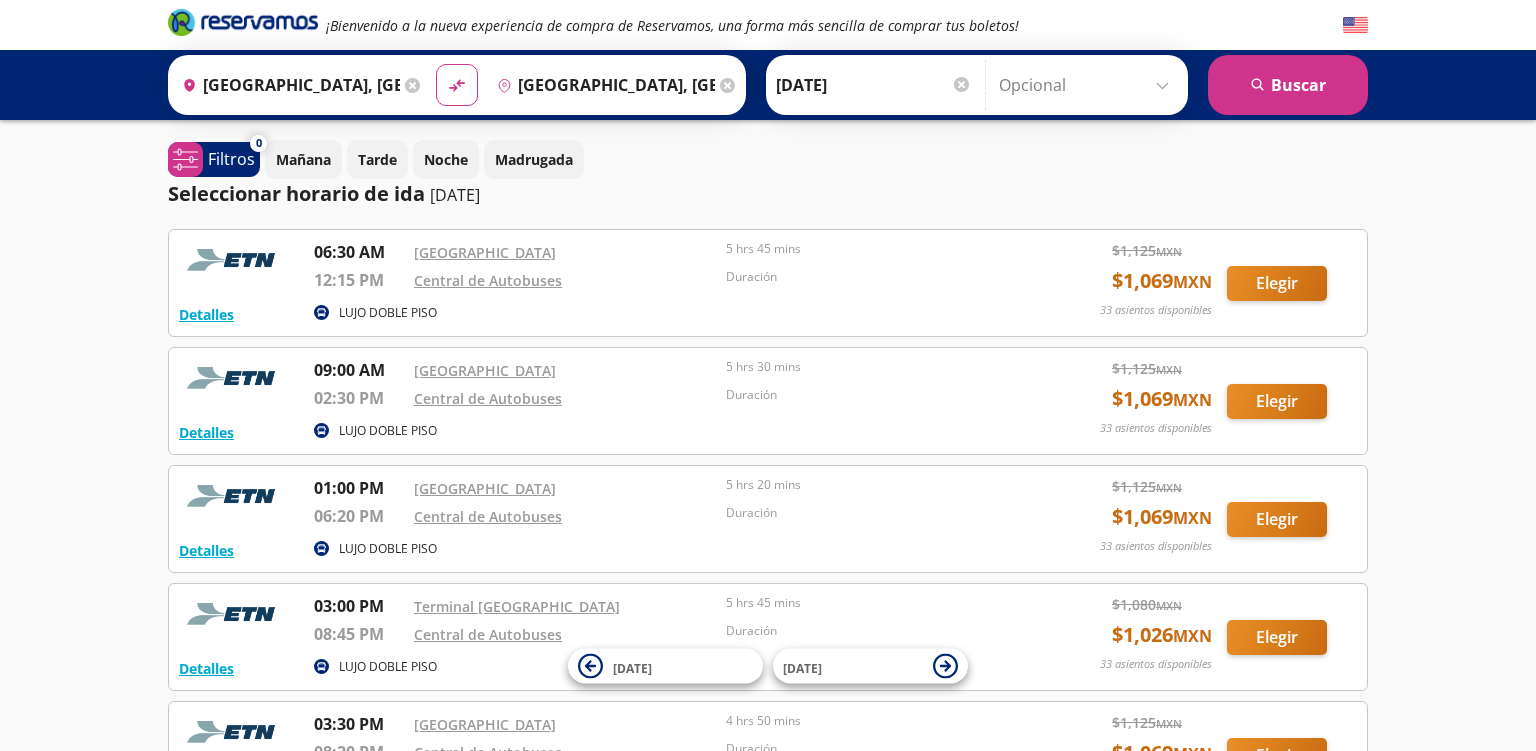 click at bounding box center (1355, 25) 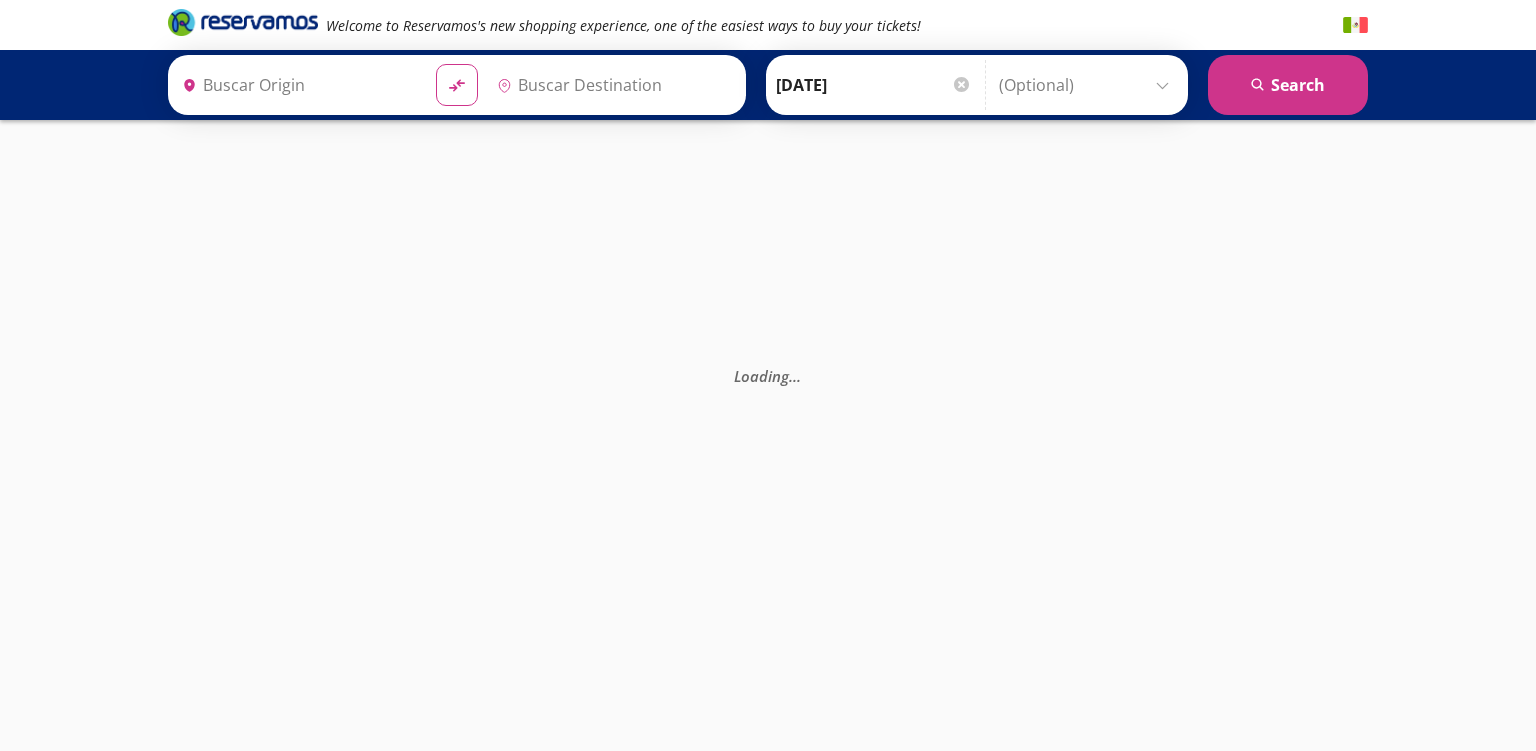 scroll, scrollTop: 0, scrollLeft: 0, axis: both 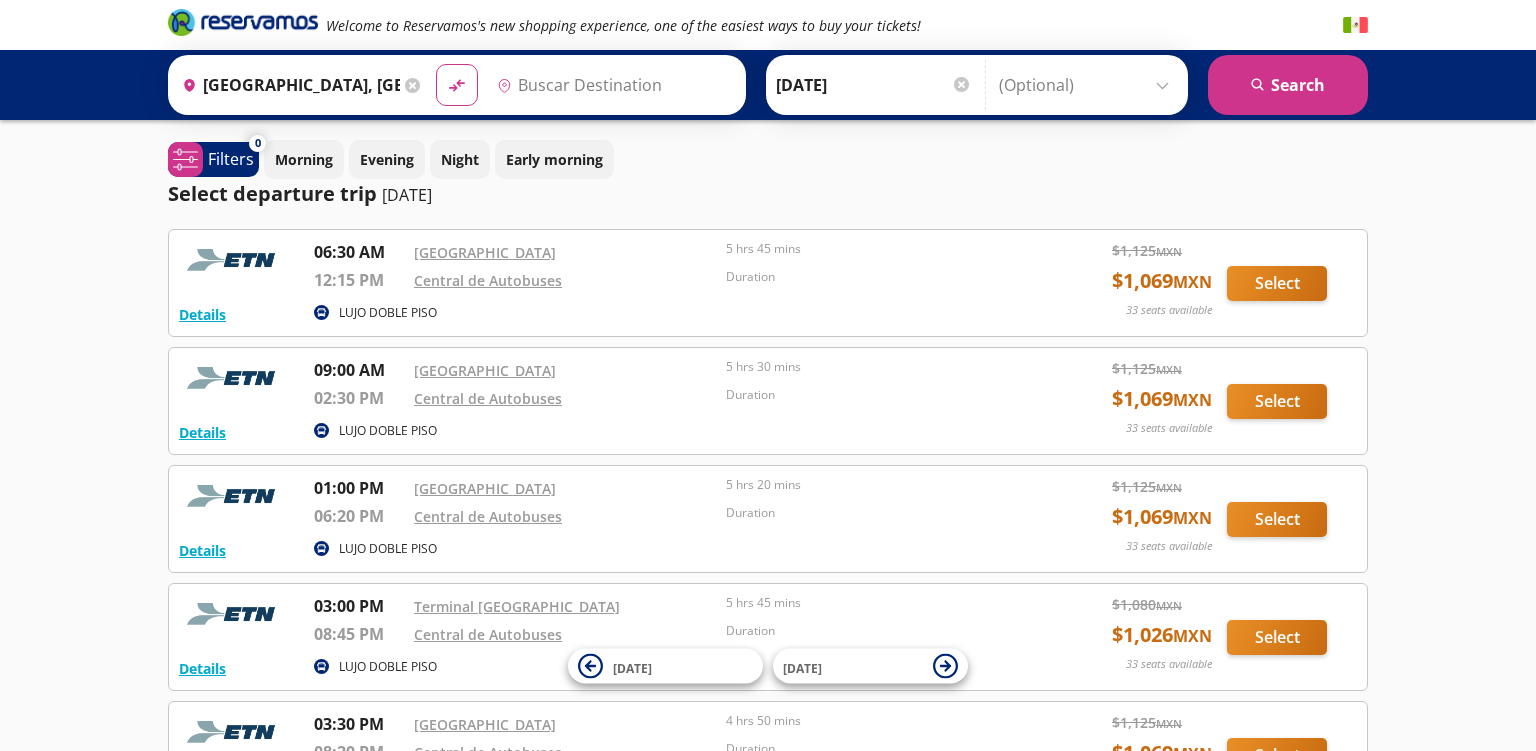 type on "[GEOGRAPHIC_DATA], [GEOGRAPHIC_DATA]" 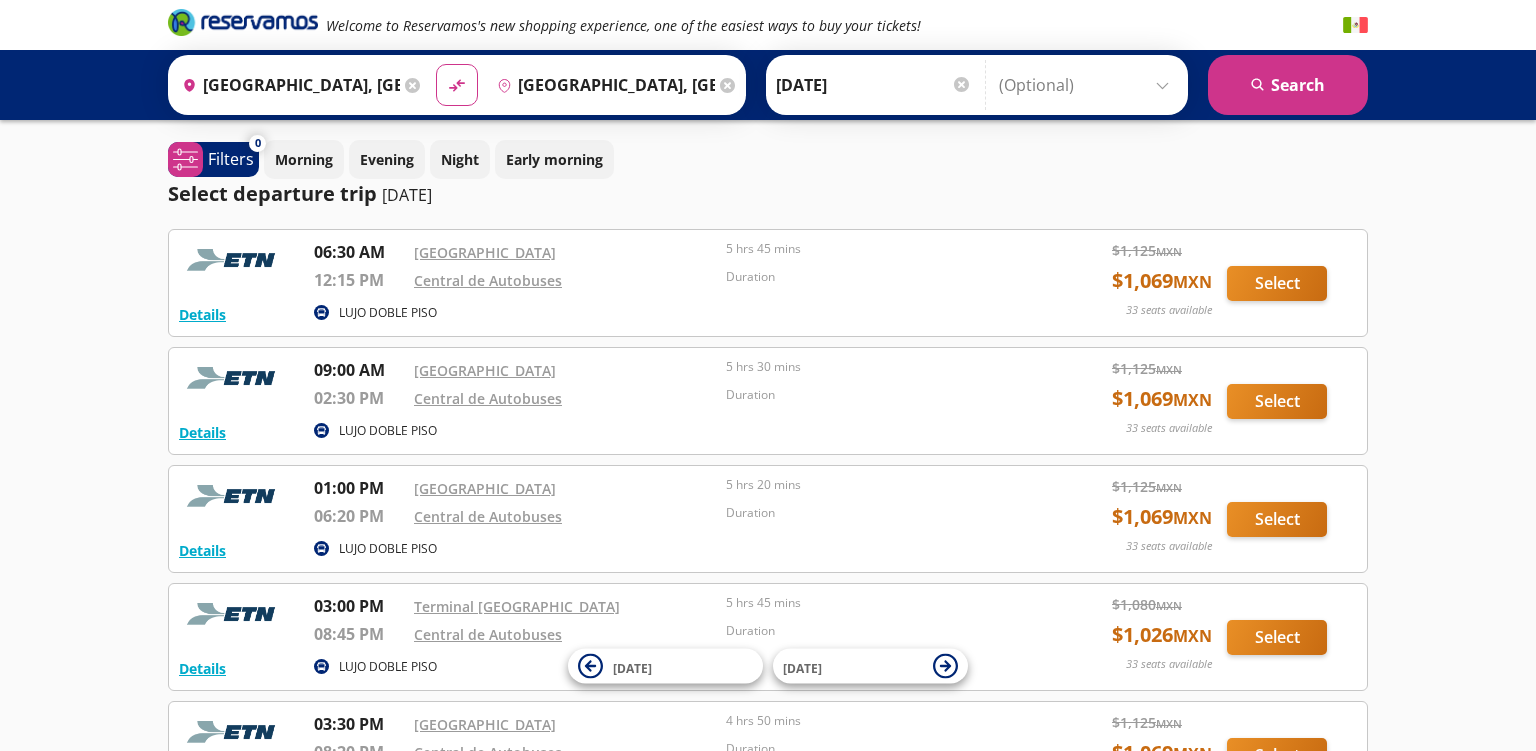 click at bounding box center [1355, 25] 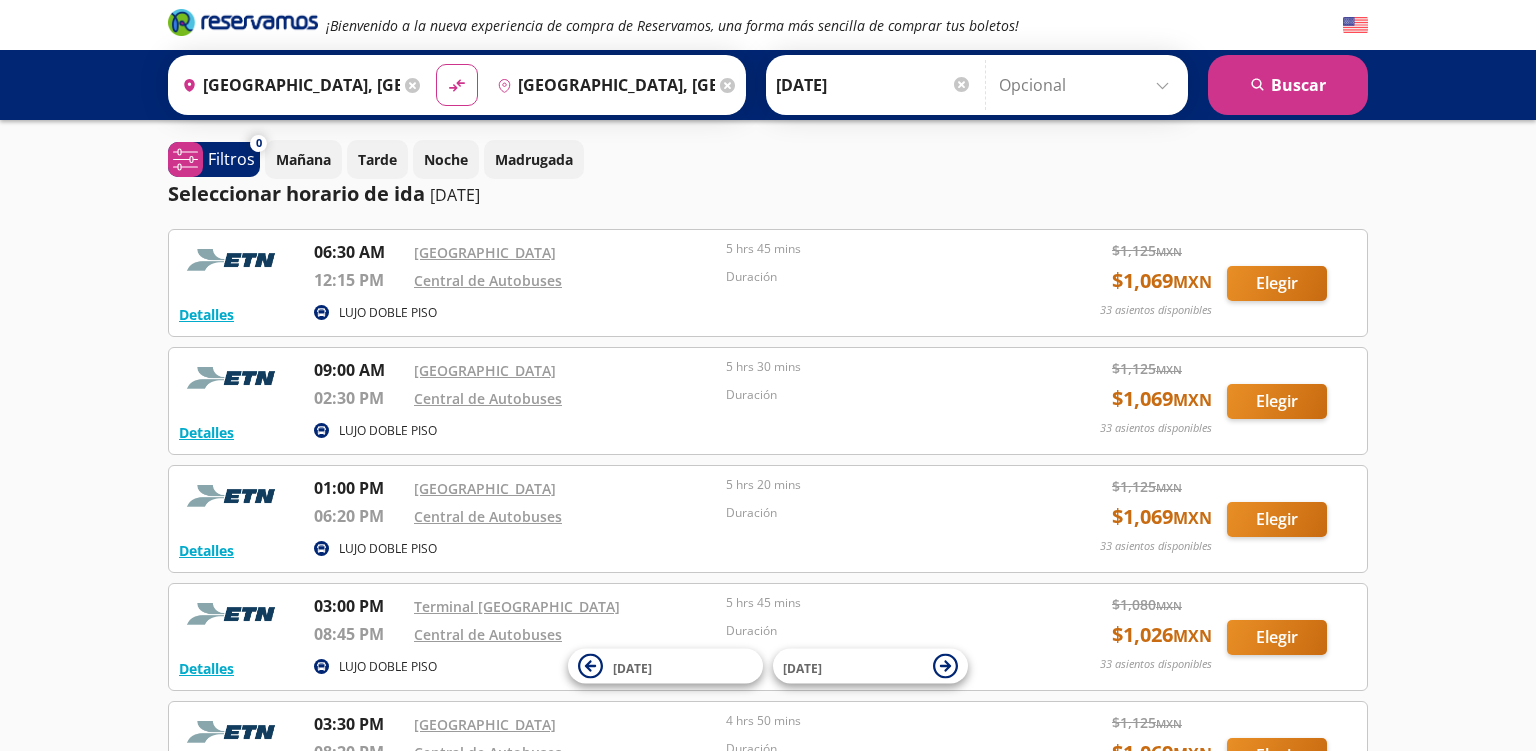 scroll, scrollTop: 0, scrollLeft: 0, axis: both 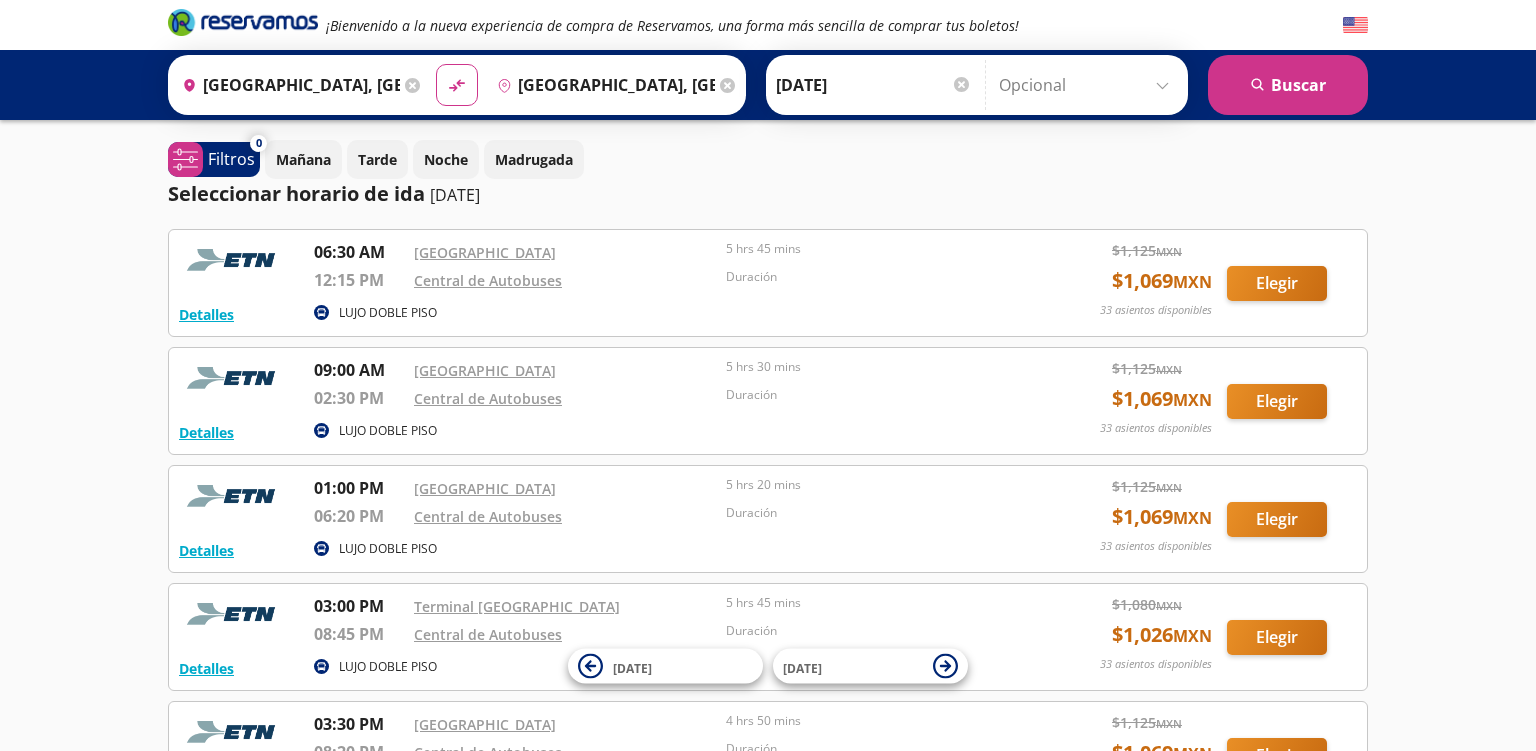 click on "LUJO DOBLE PISO" at bounding box center (388, 313) 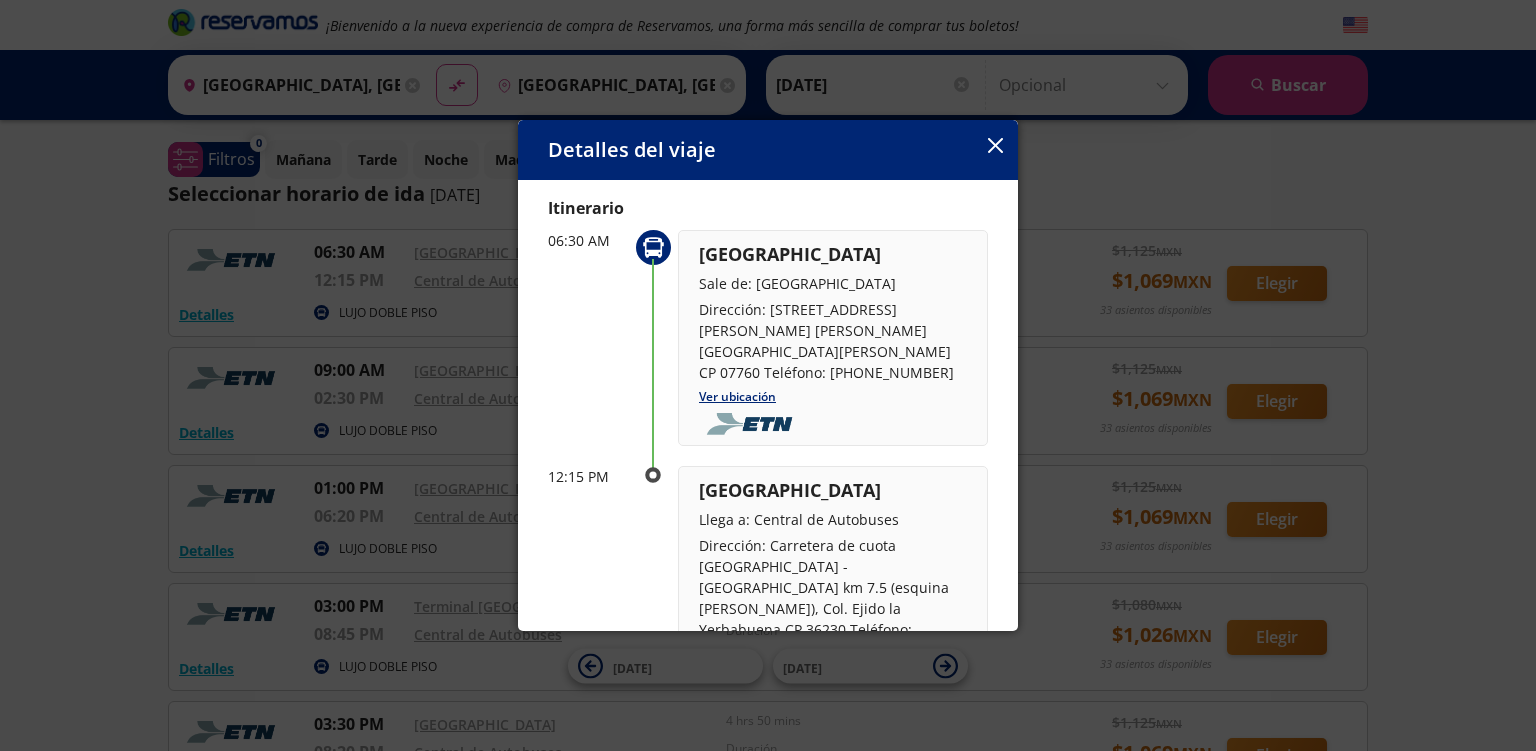 scroll, scrollTop: 0, scrollLeft: 0, axis: both 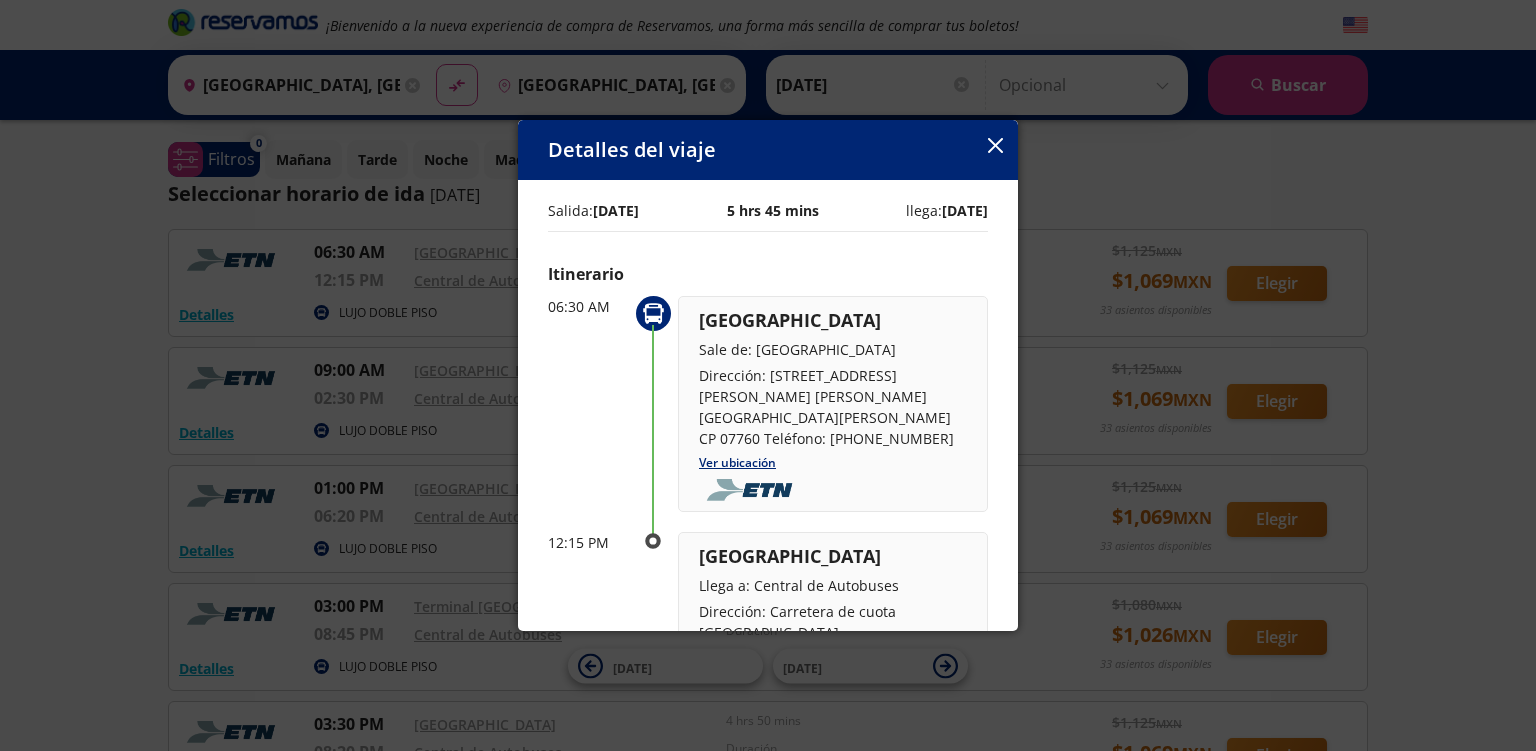 click 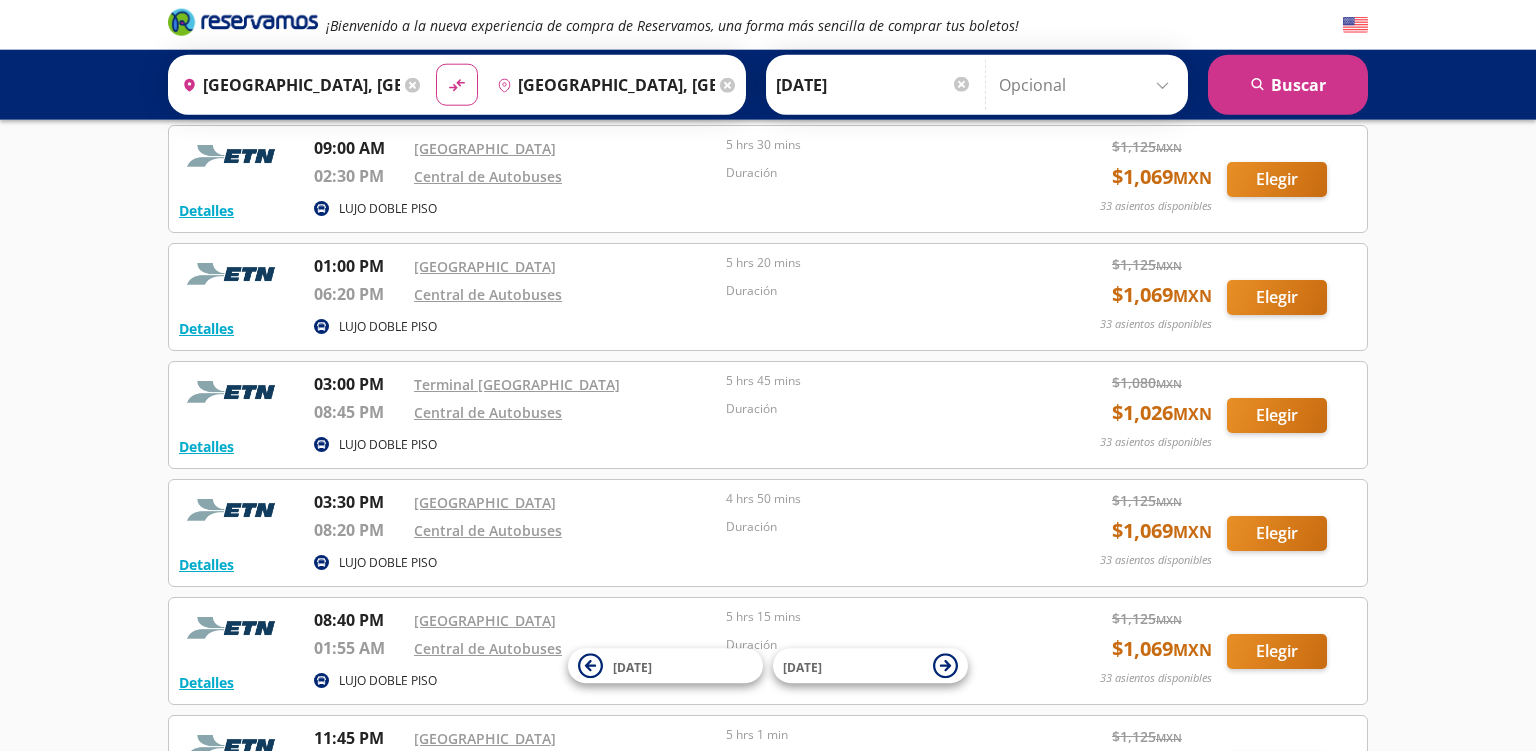 scroll, scrollTop: 0, scrollLeft: 0, axis: both 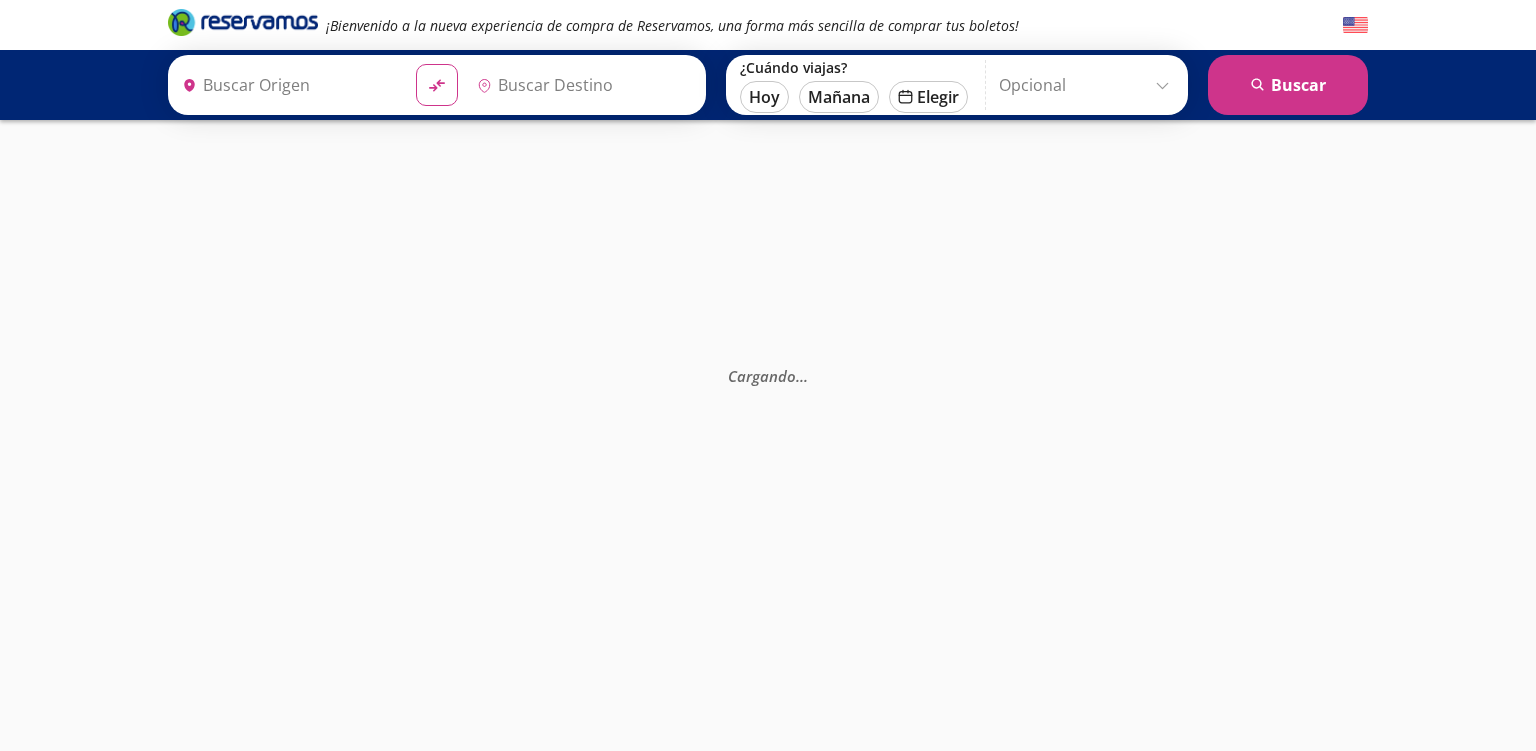 type on "[GEOGRAPHIC_DATA], [GEOGRAPHIC_DATA]" 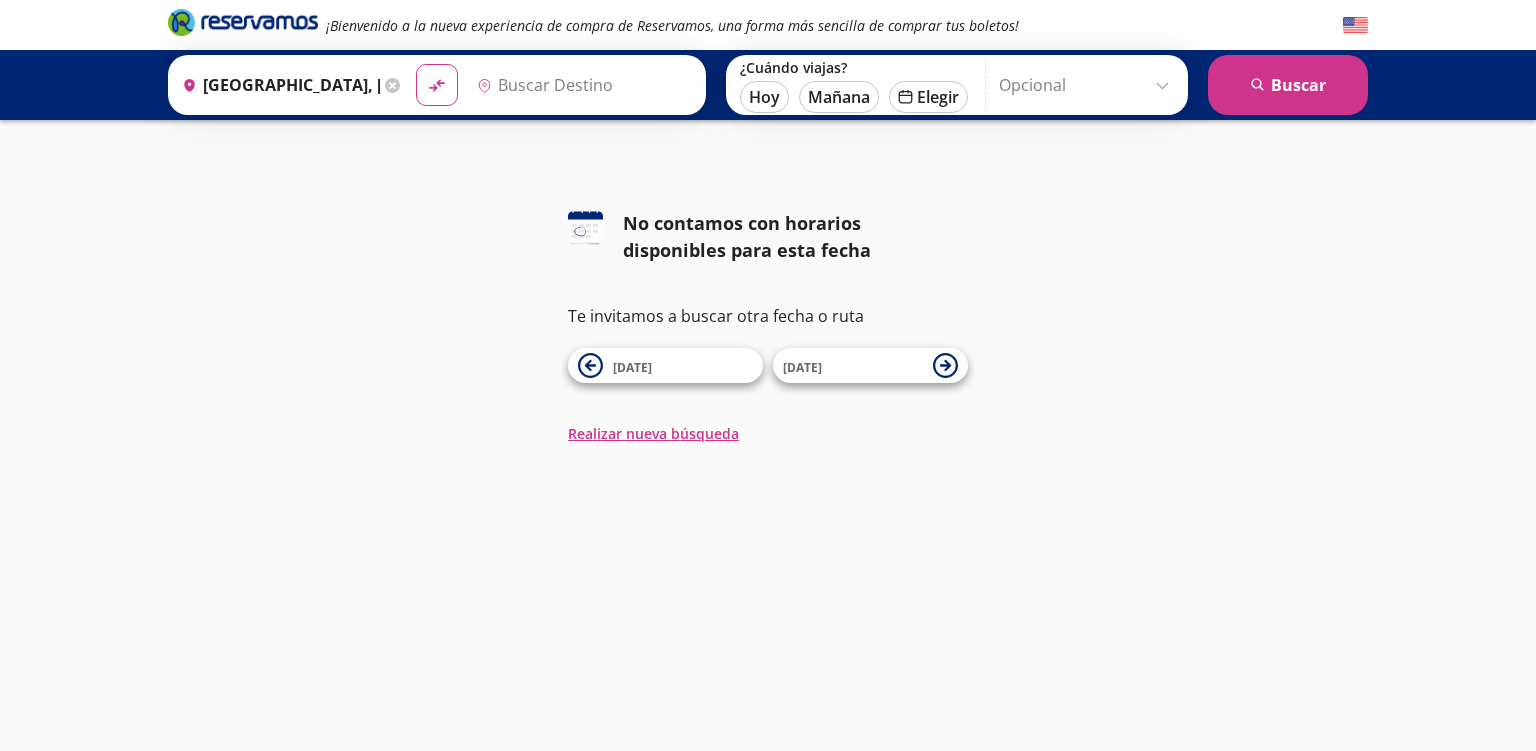 type on "[GEOGRAPHIC_DATA], [GEOGRAPHIC_DATA]" 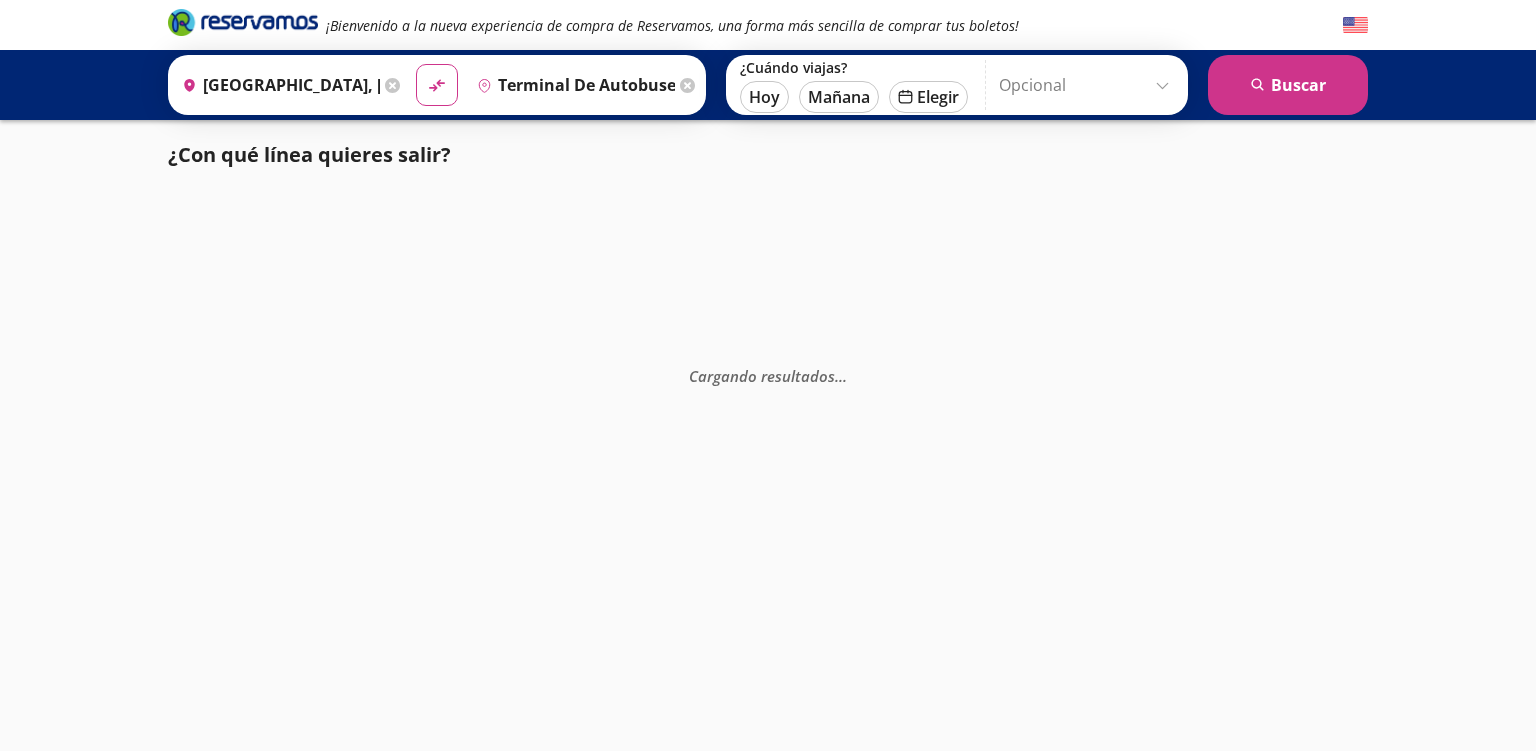 scroll, scrollTop: 0, scrollLeft: 0, axis: both 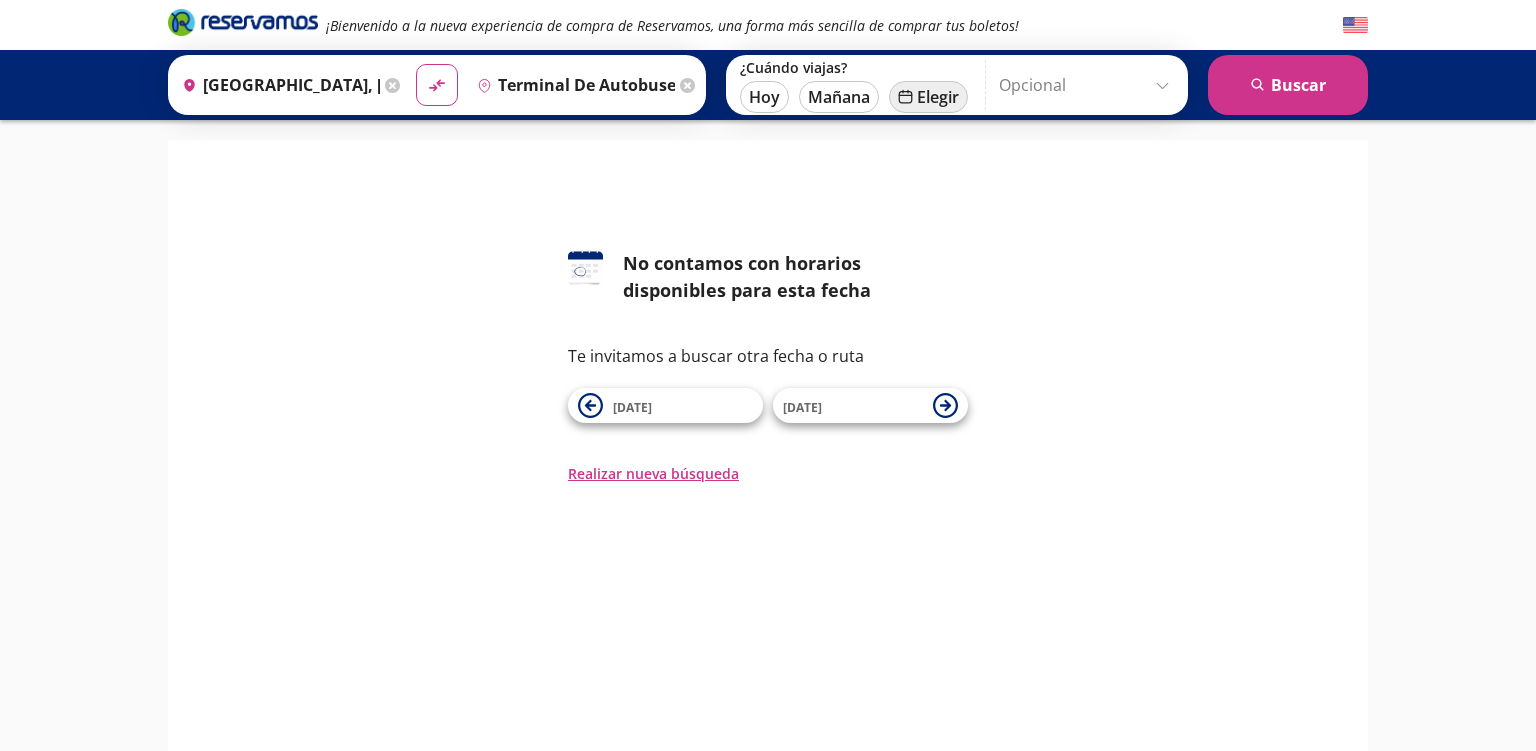 click on "calendar
Elegir" at bounding box center (928, 97) 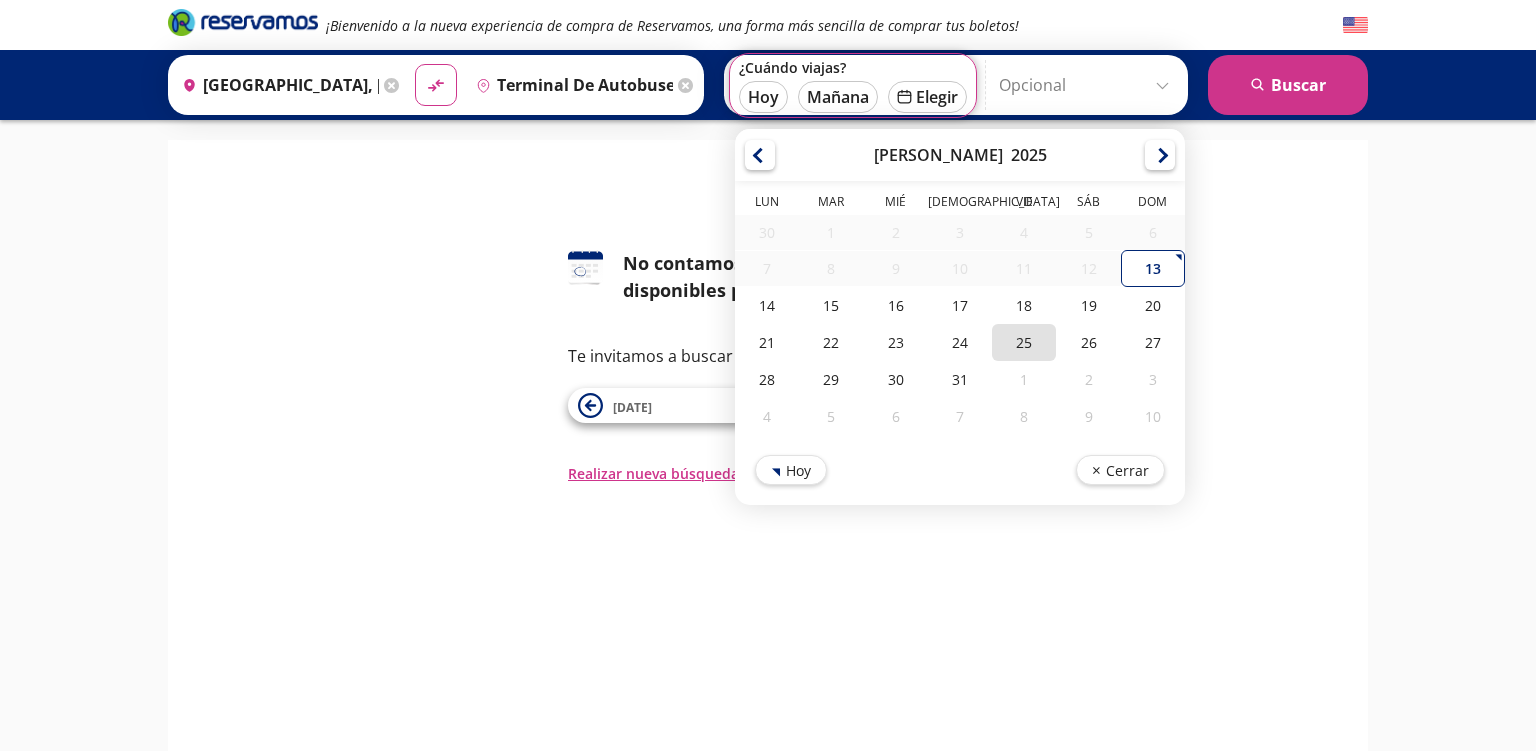 click on "25" at bounding box center (1024, 342) 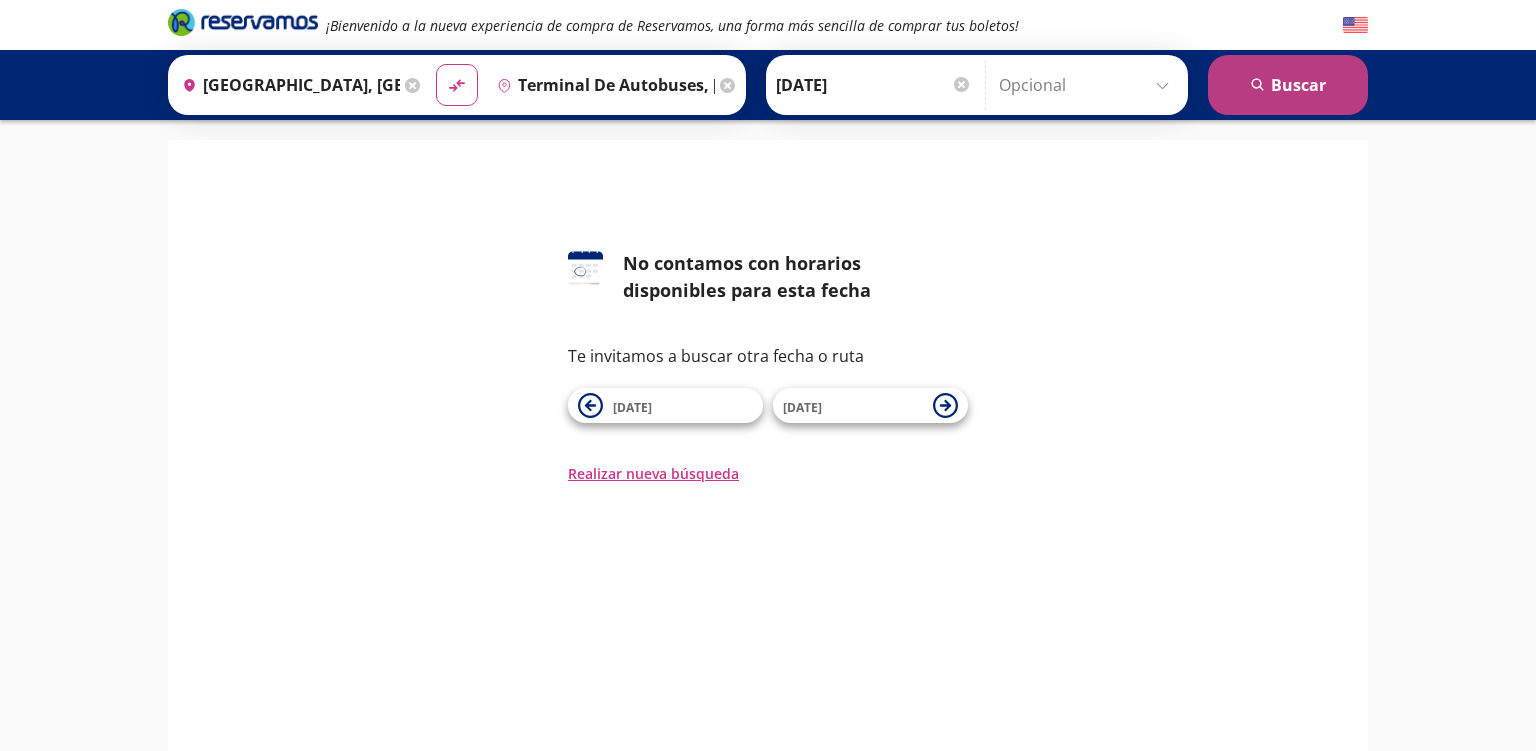 click on "search
Buscar" at bounding box center (1288, 85) 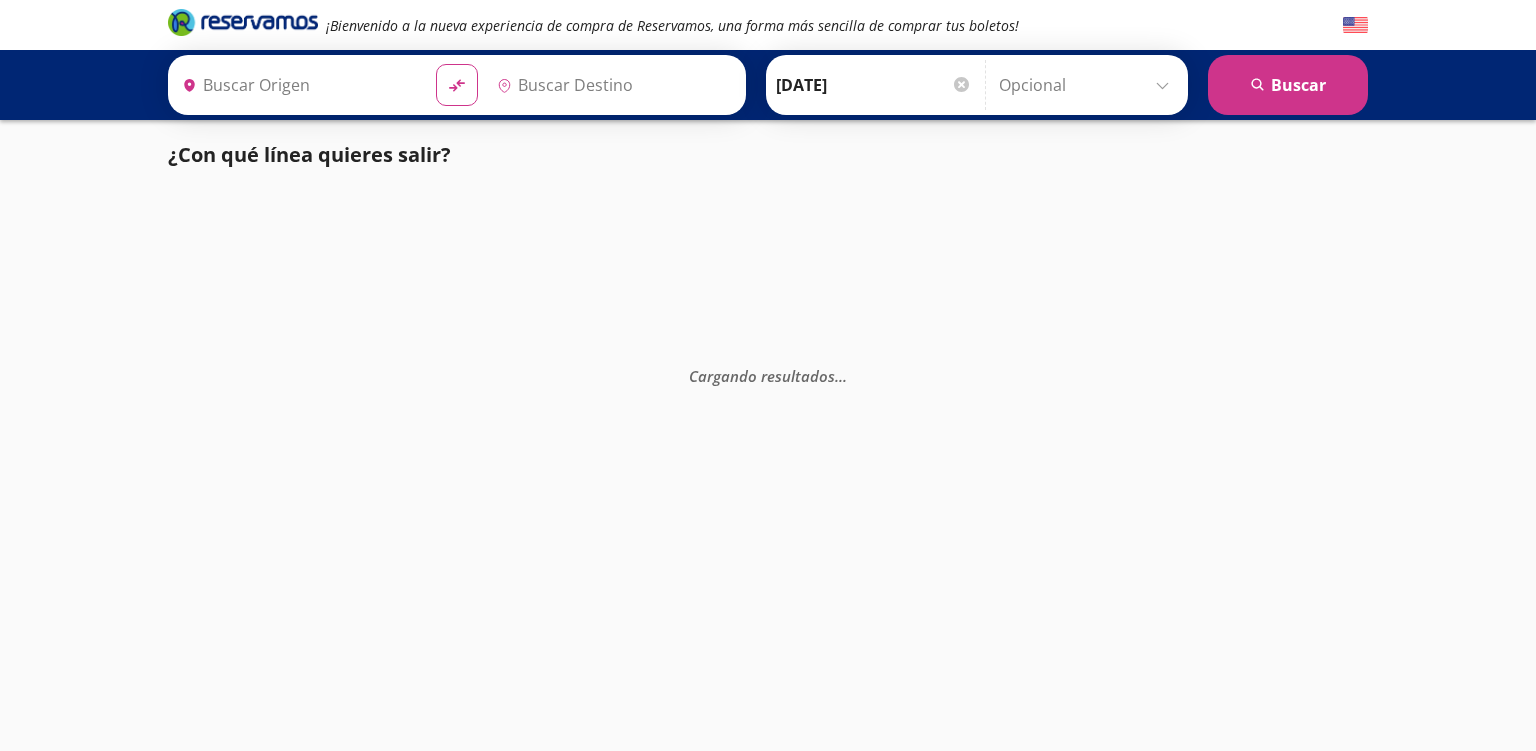 type on "[GEOGRAPHIC_DATA], [GEOGRAPHIC_DATA]" 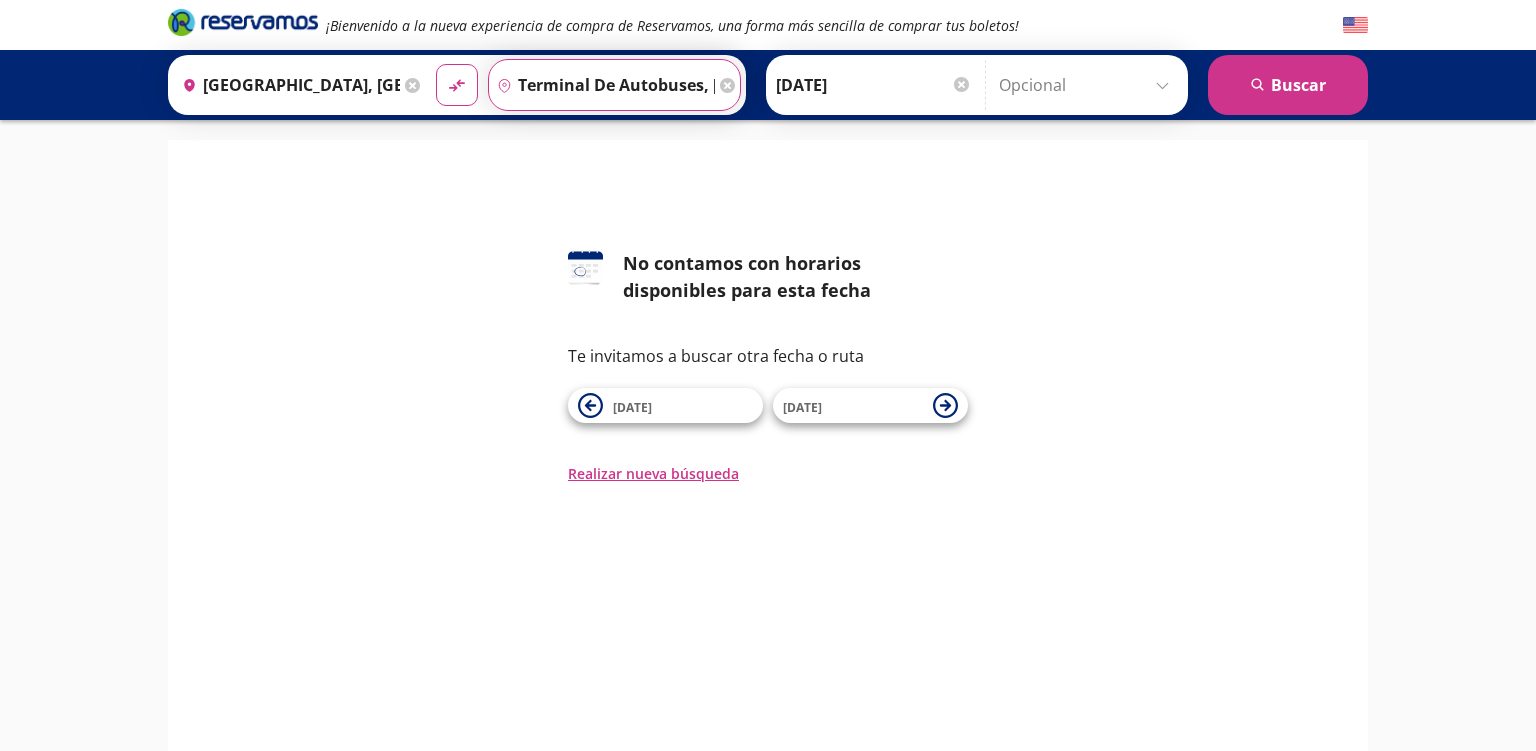 click on "Terminal de Autobuses, Guanajuato" at bounding box center (602, 85) 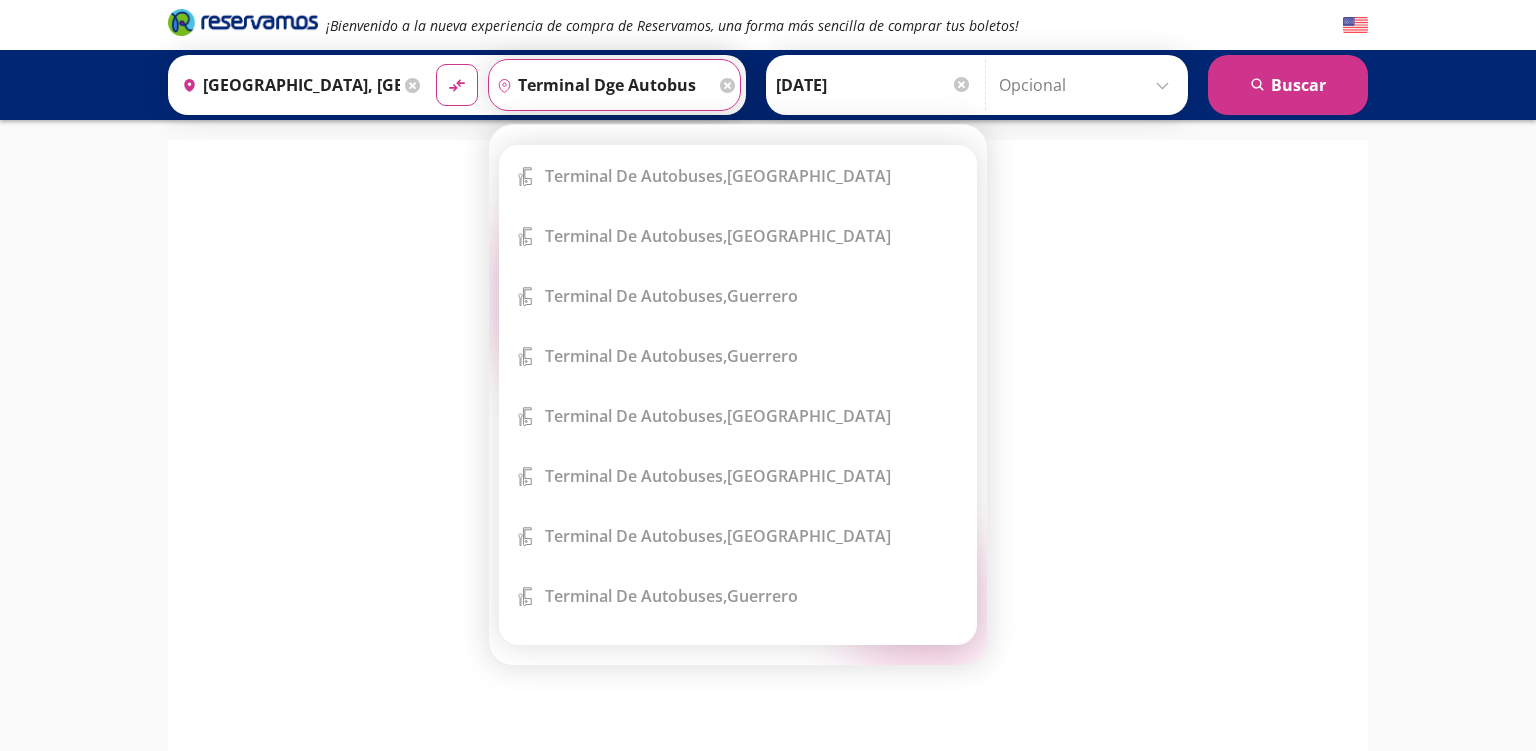 scroll, scrollTop: 0, scrollLeft: 0, axis: both 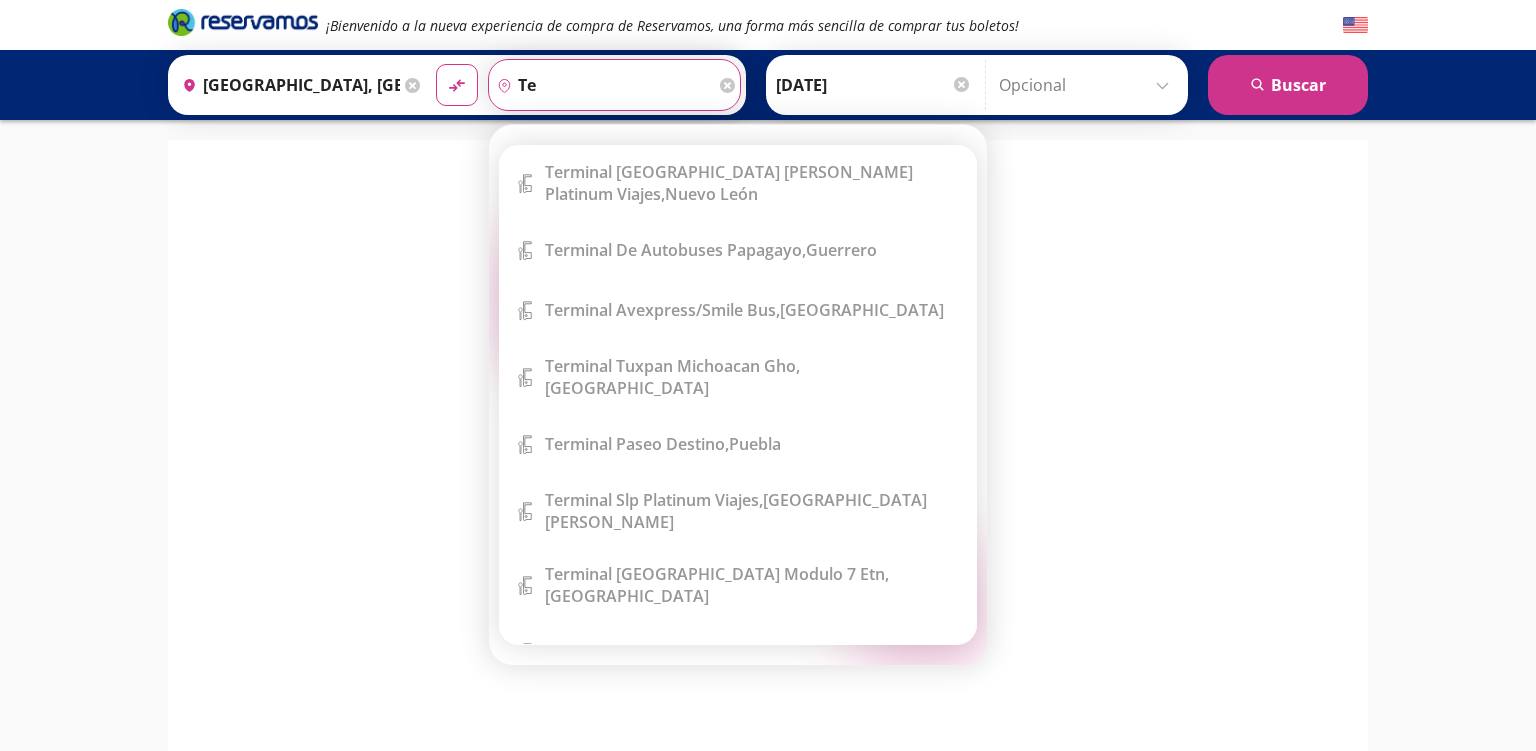 type on "t" 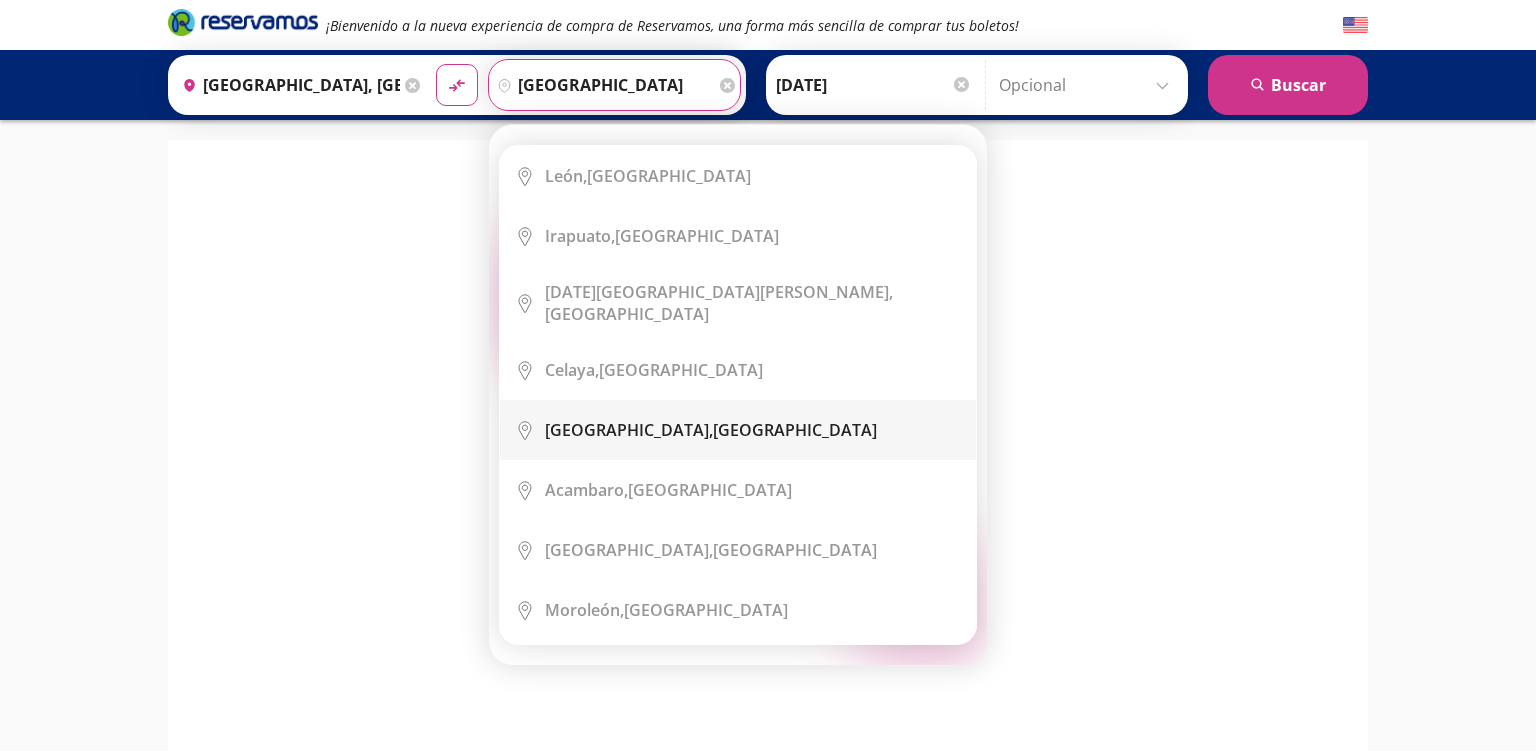 click on "City Icon
Guanajuato,  Guanajuato" at bounding box center (738, 430) 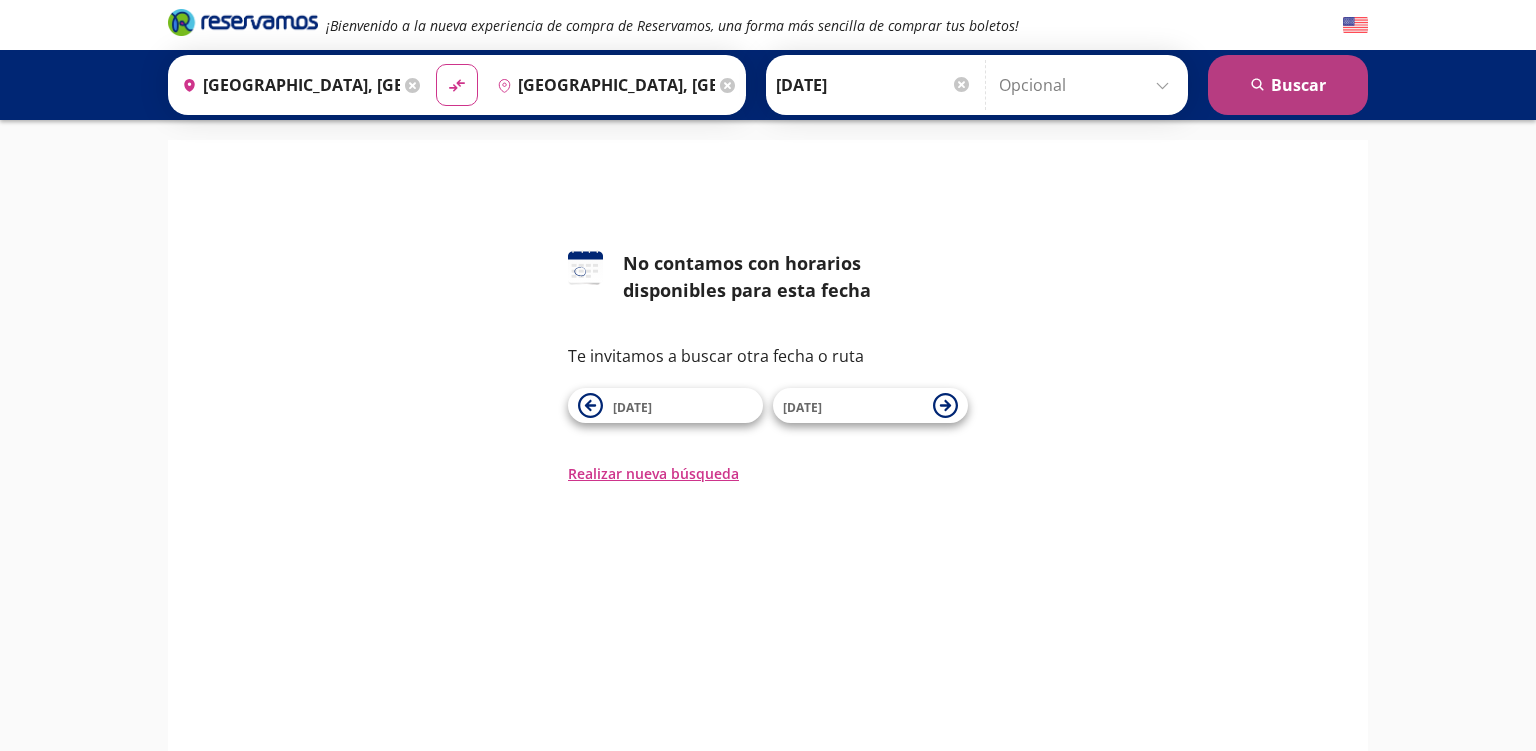 click on "search
Buscar" at bounding box center (1288, 85) 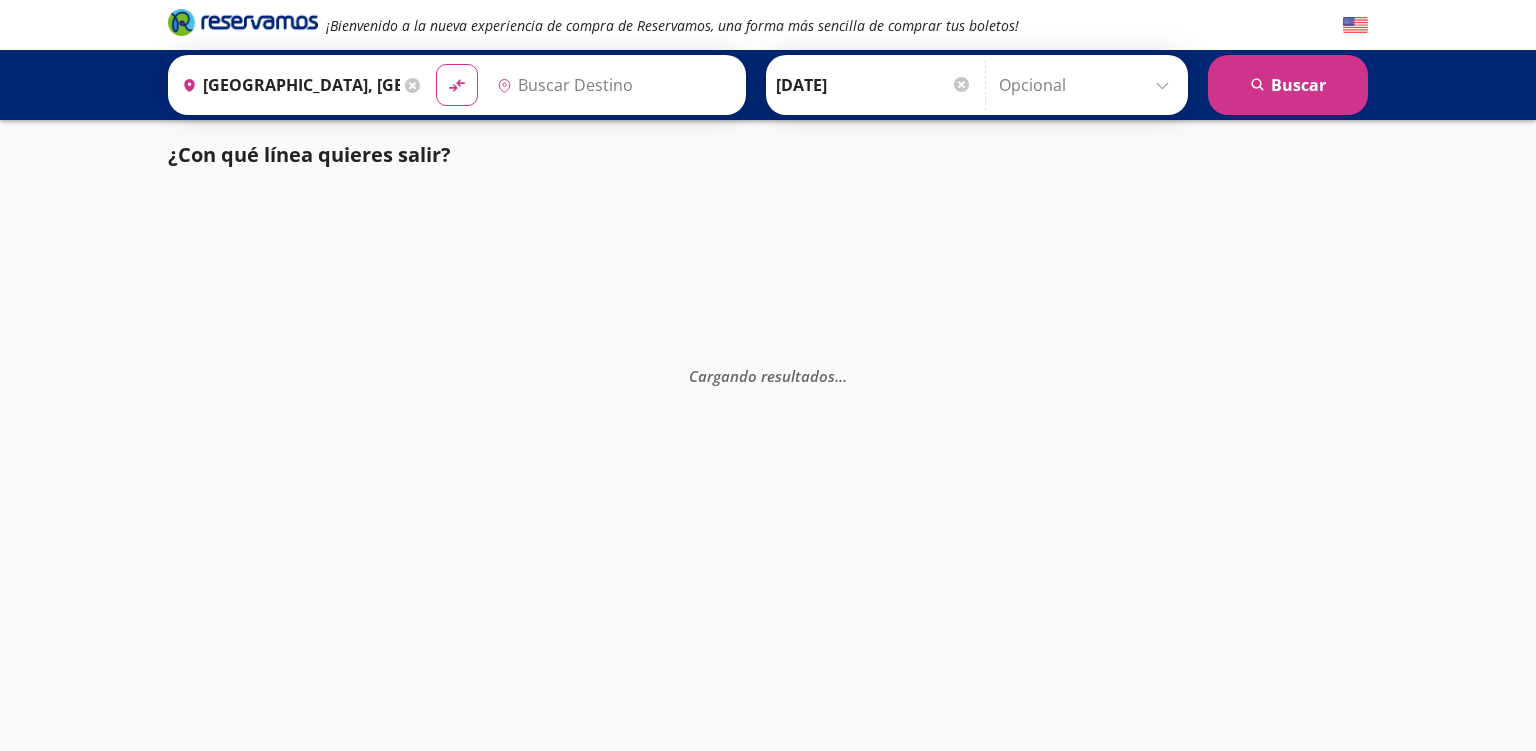 type on "[GEOGRAPHIC_DATA], [GEOGRAPHIC_DATA]" 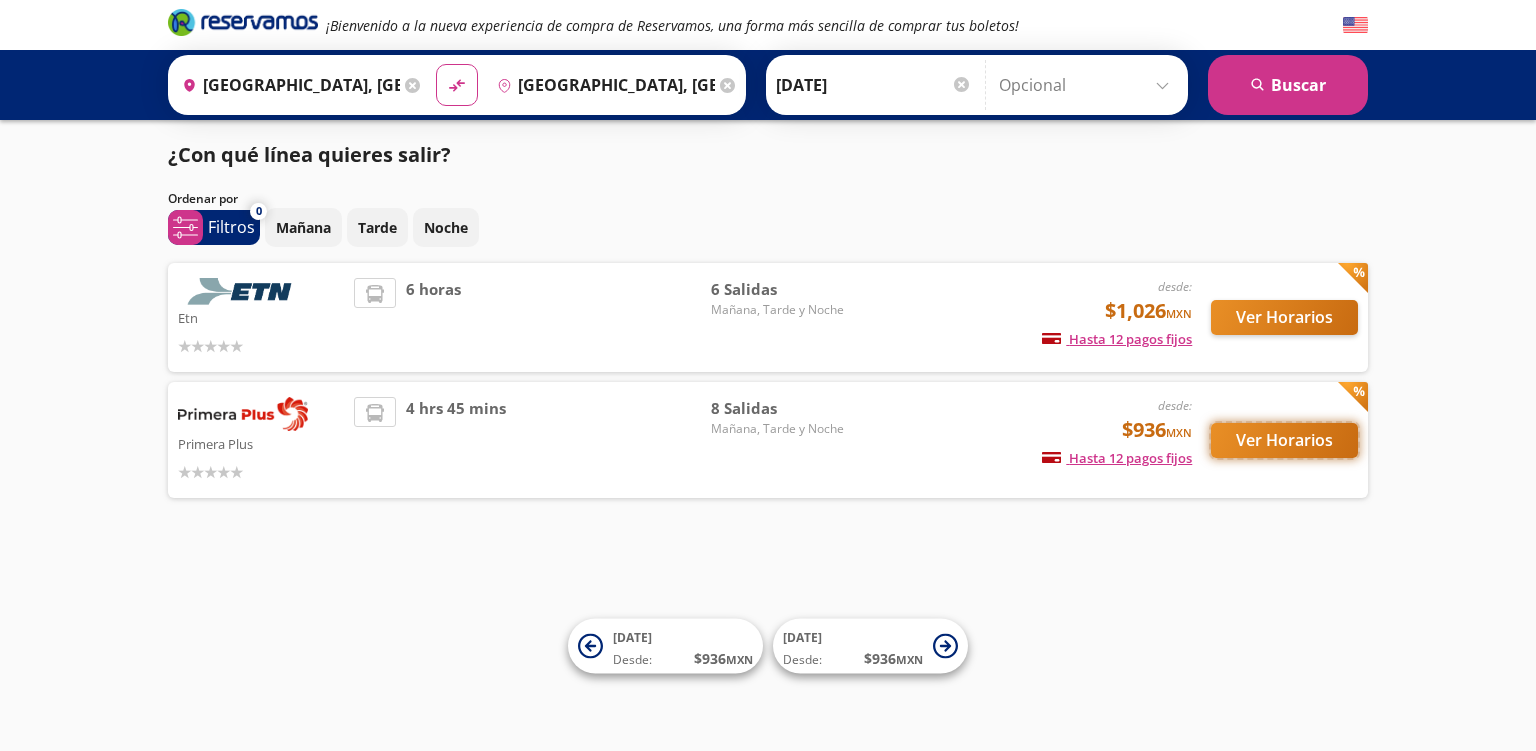 click on "Ver Horarios" at bounding box center [1284, 440] 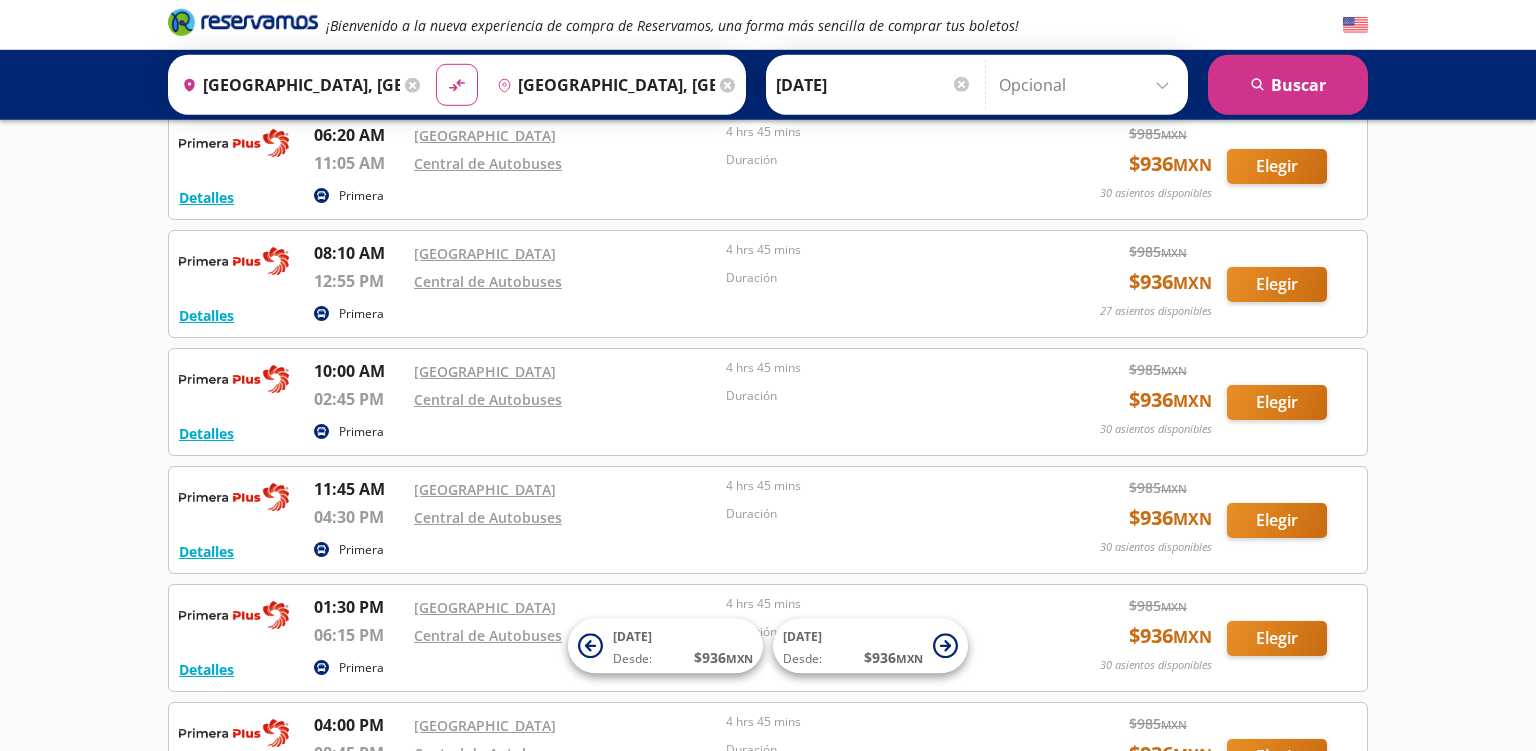 scroll, scrollTop: 120, scrollLeft: 0, axis: vertical 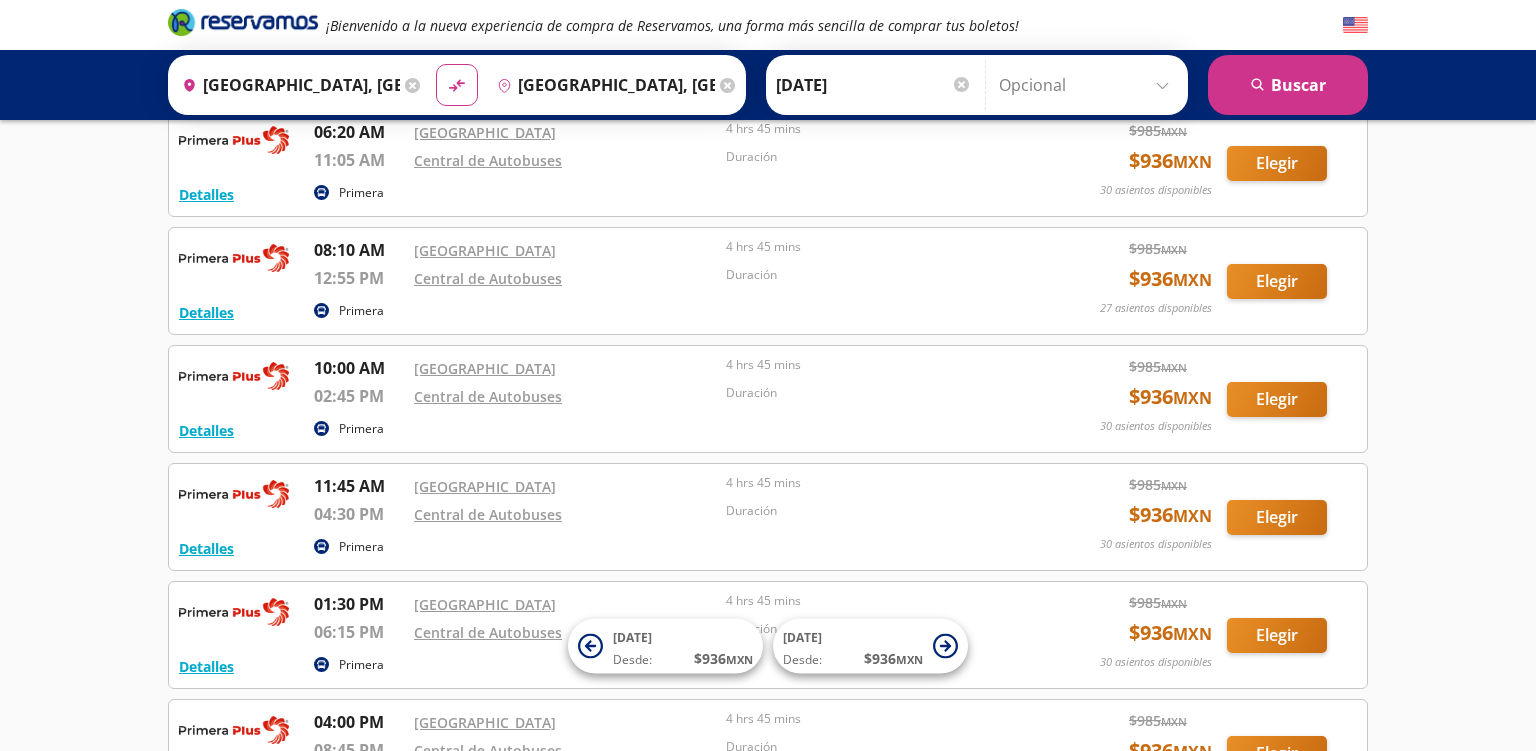 click on "Primera" at bounding box center [361, 429] 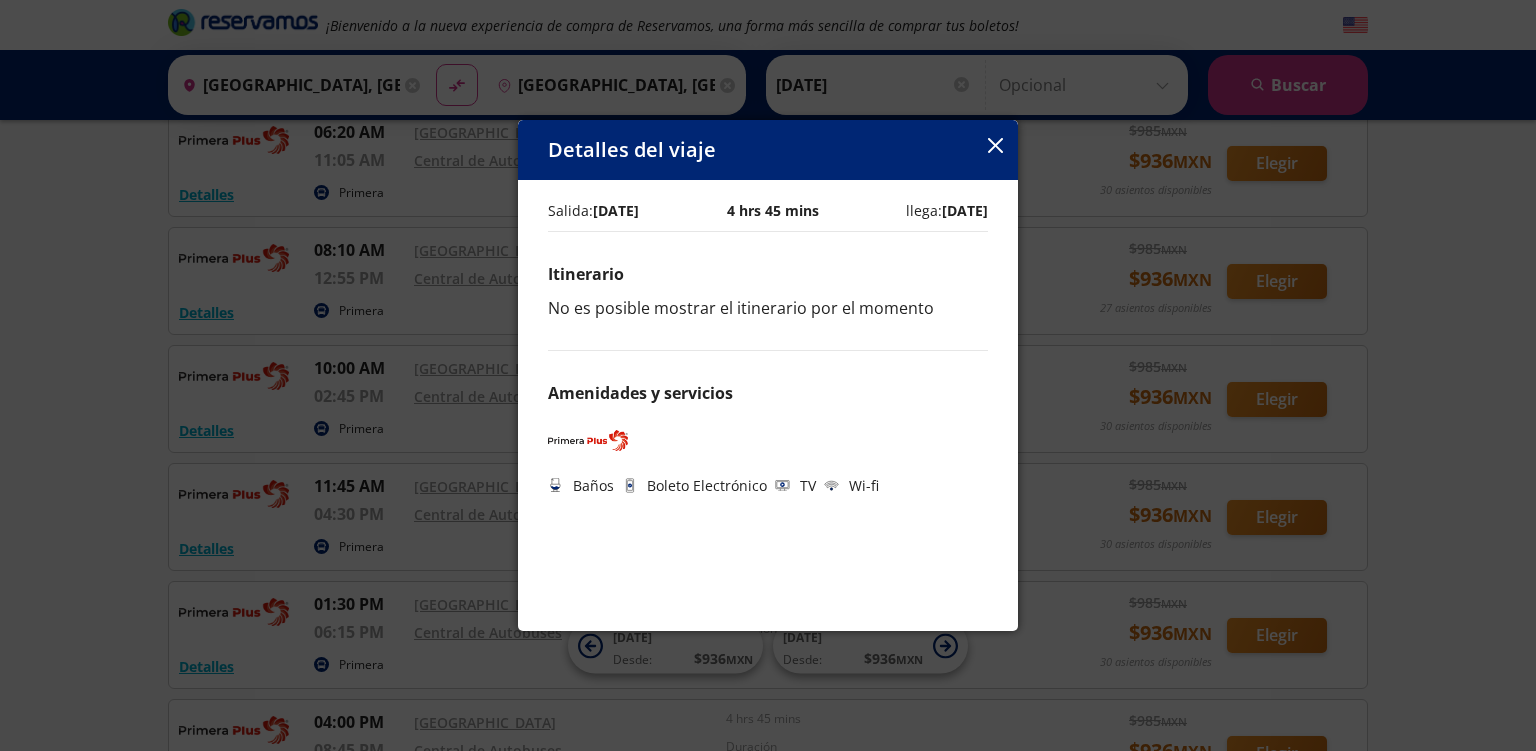 click 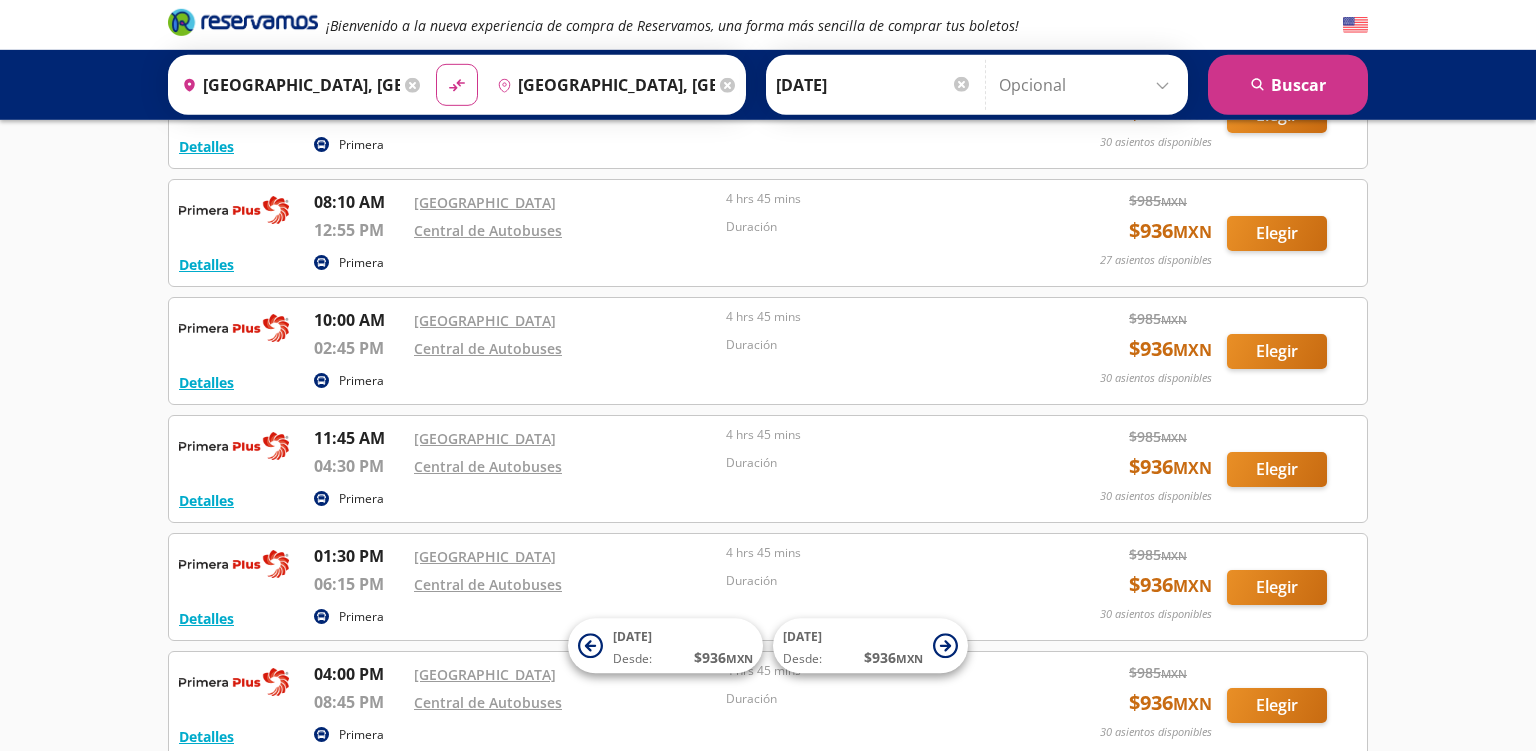 scroll, scrollTop: 240, scrollLeft: 0, axis: vertical 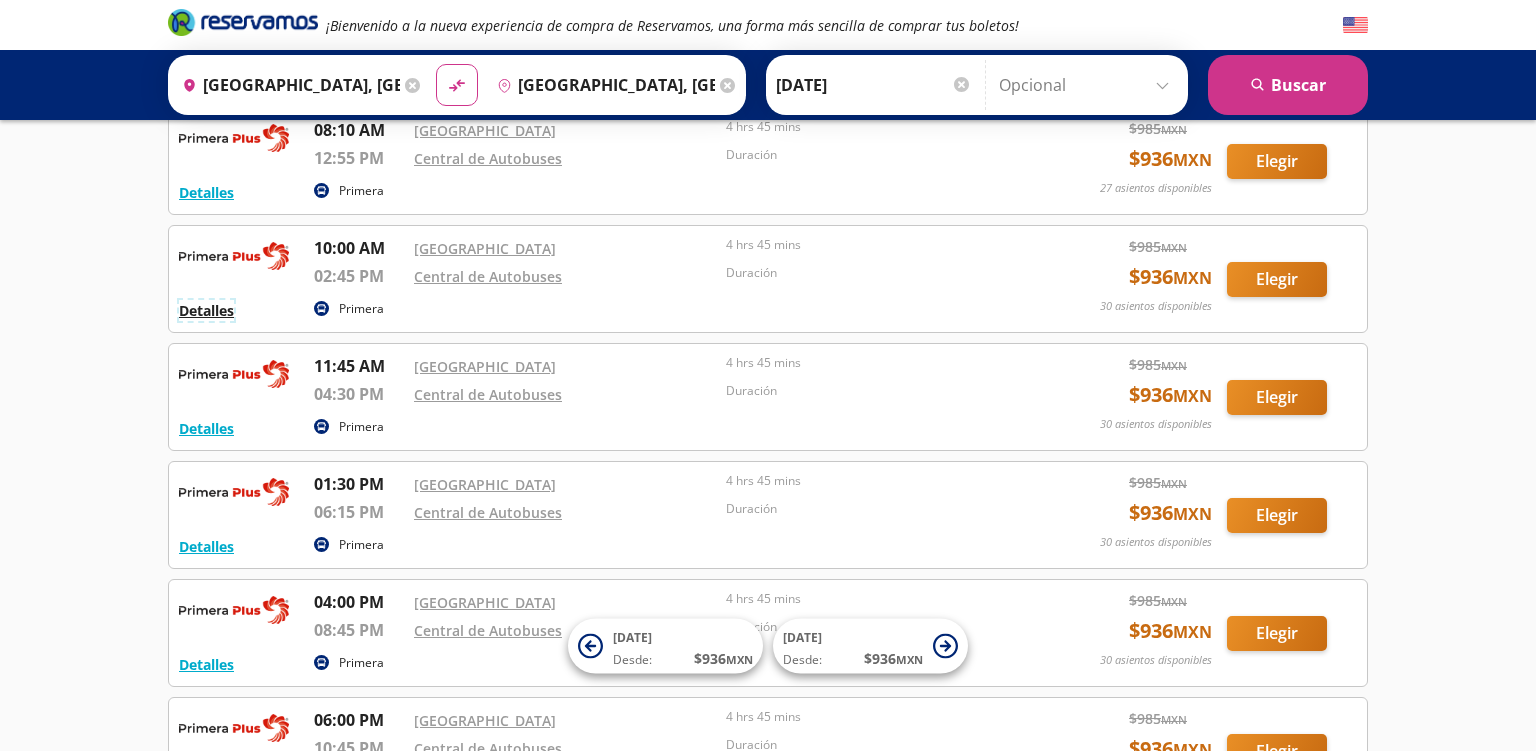 click on "Detalles" at bounding box center [206, 310] 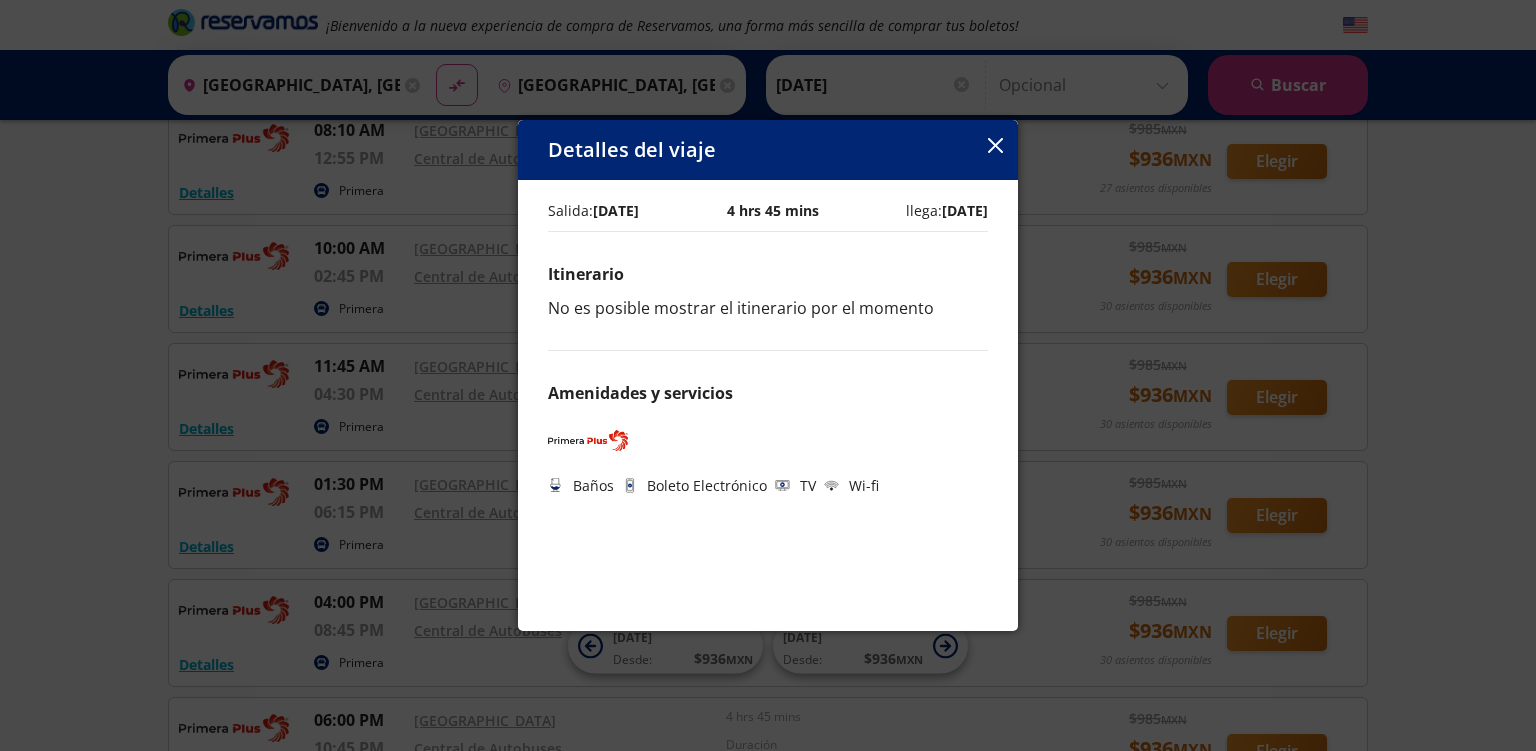 click 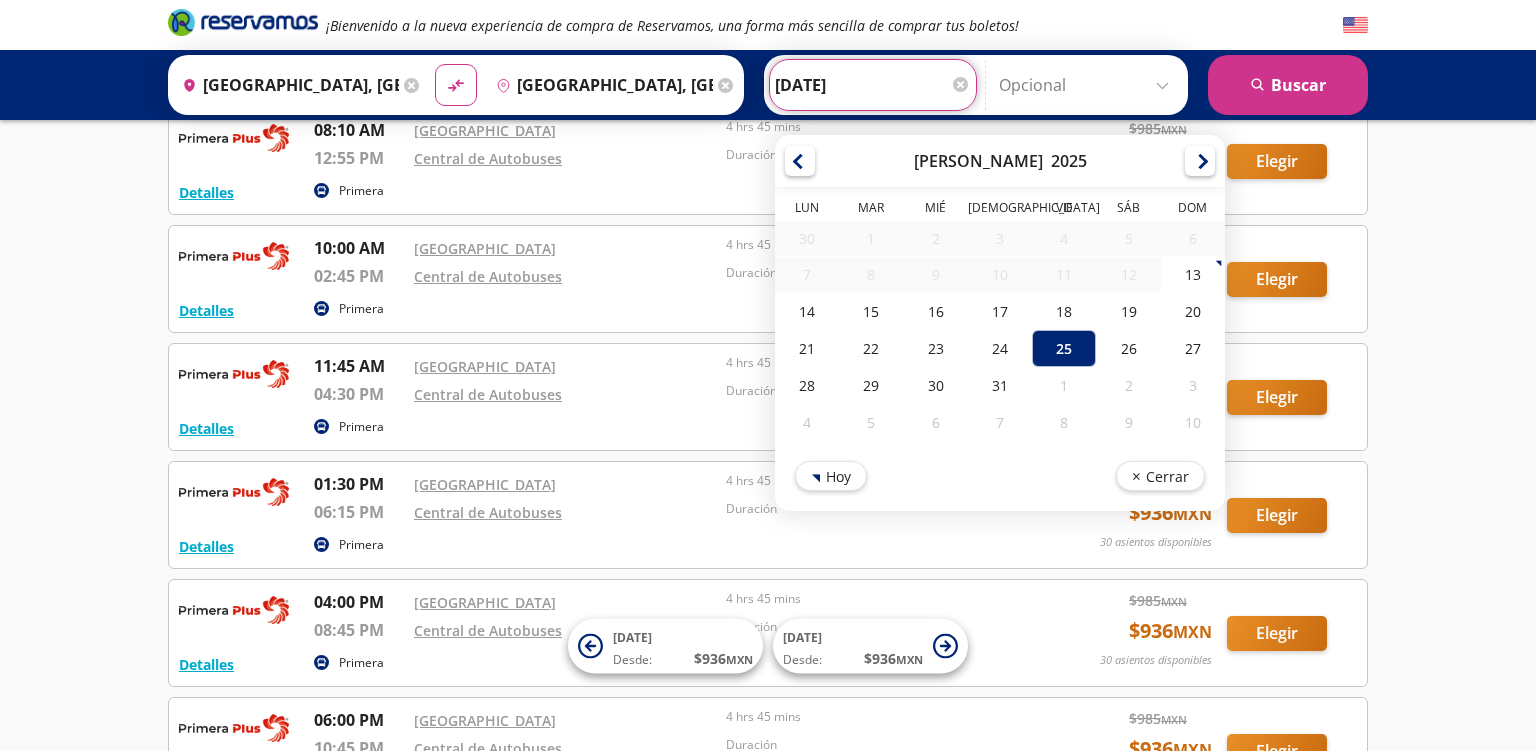 click on "25-Jul-25" at bounding box center (873, 85) 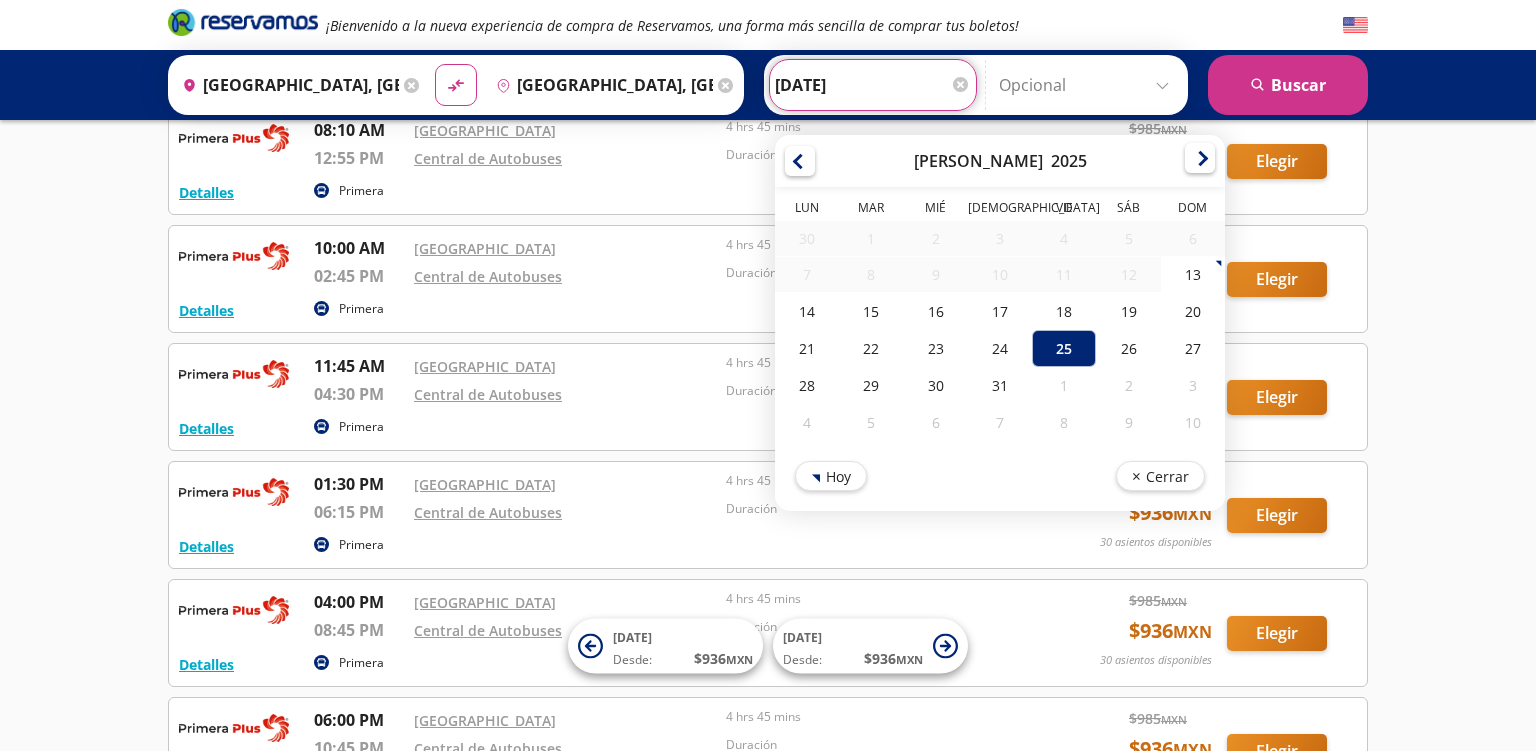click at bounding box center (1200, 158) 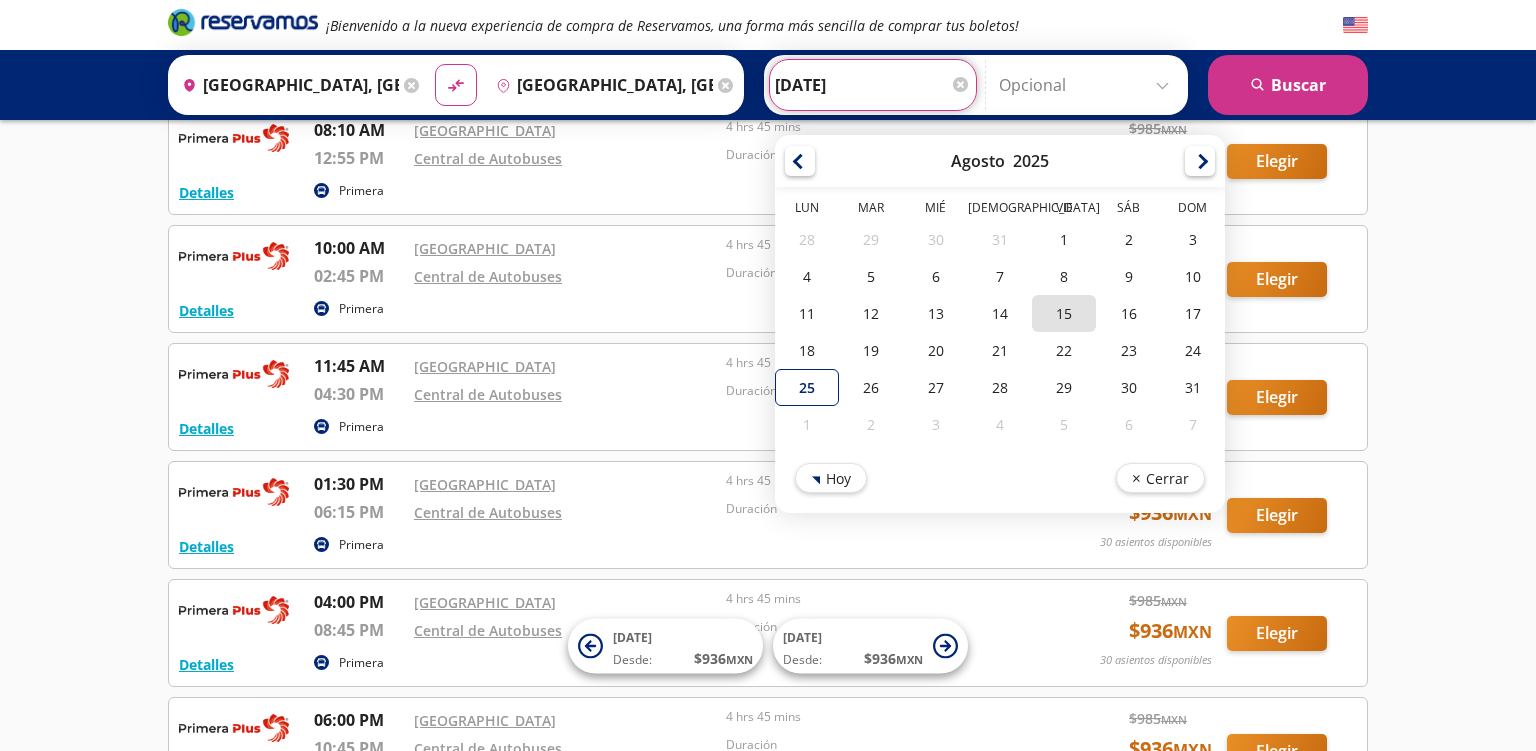 click on "15" at bounding box center (1064, 313) 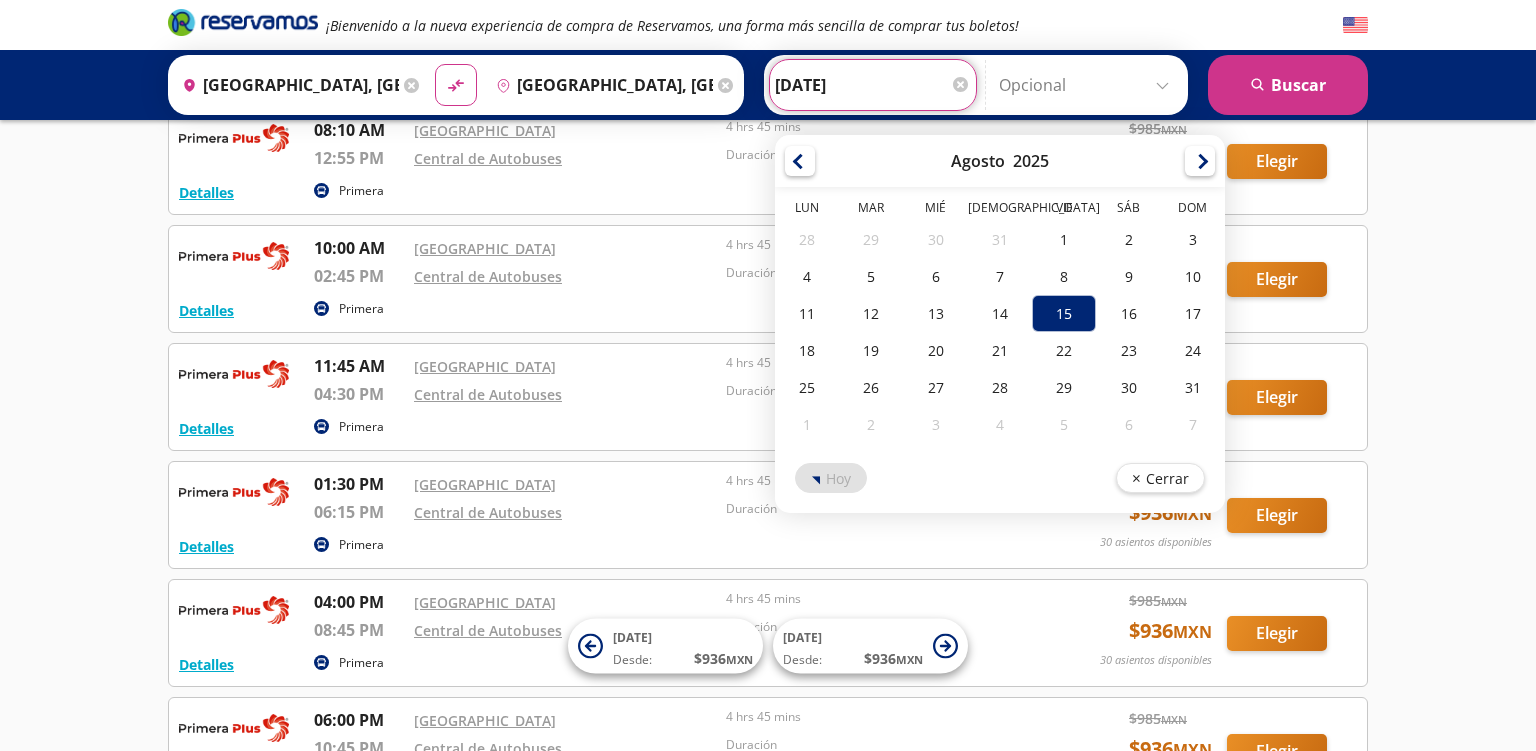 type on "15-Ago-25" 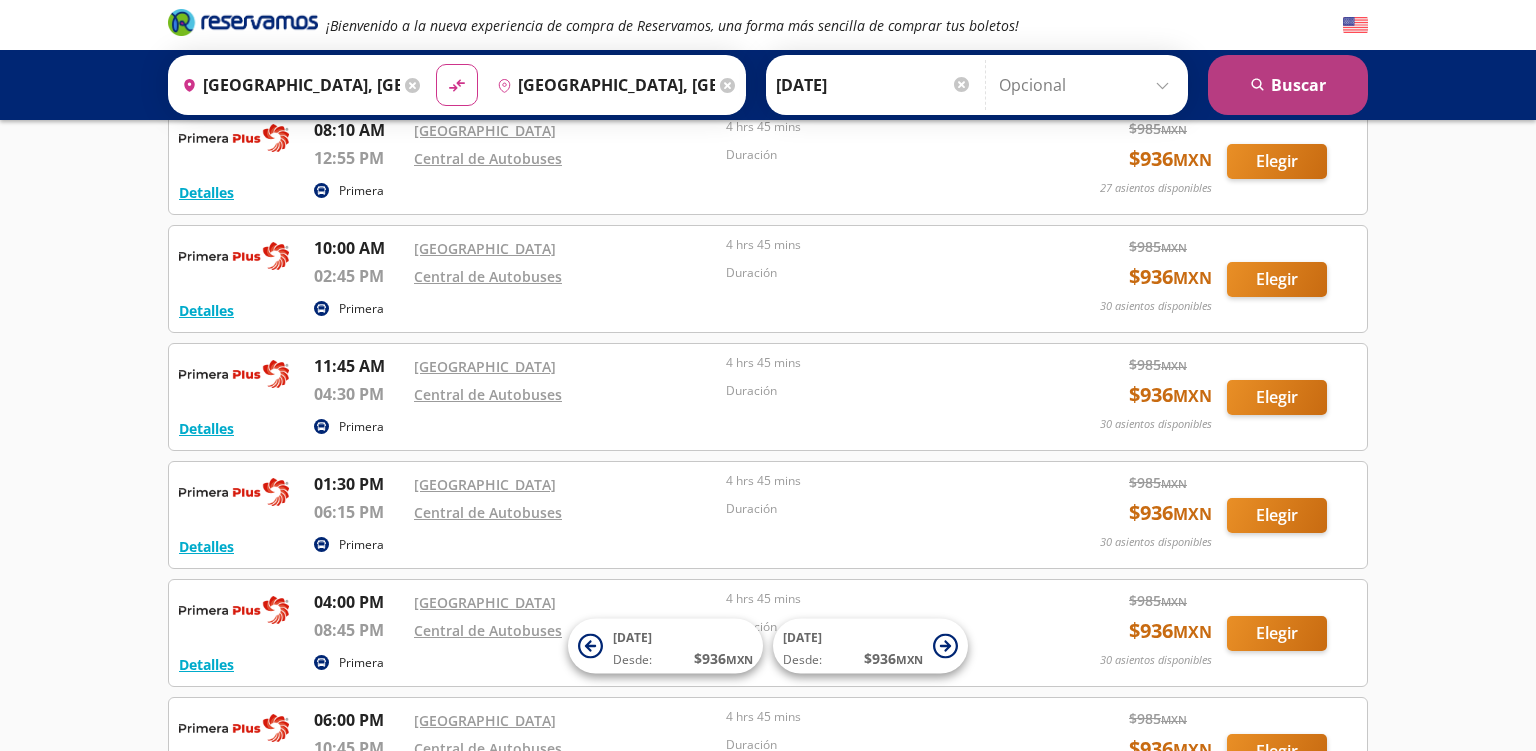 click 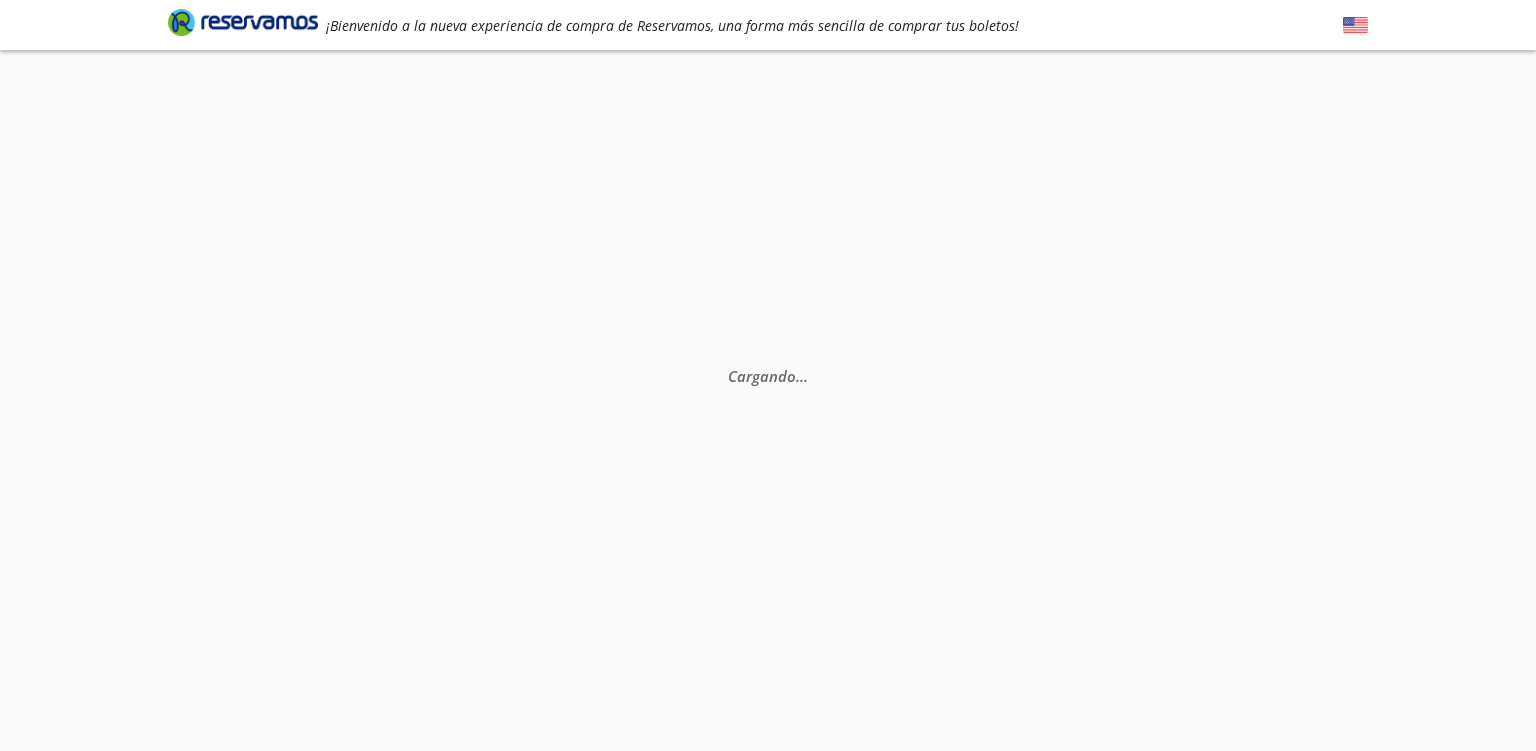 scroll, scrollTop: 0, scrollLeft: 0, axis: both 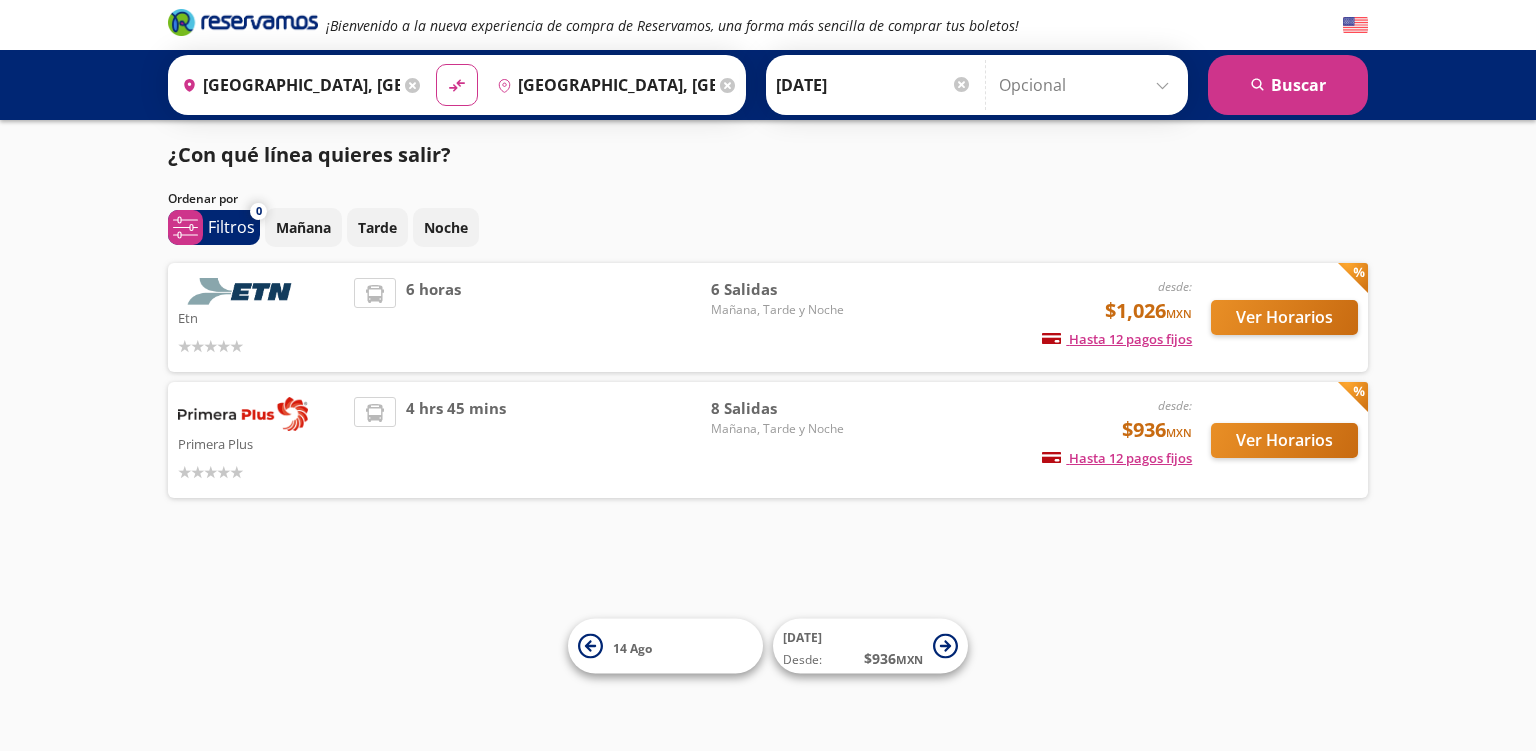 click on "Ver Horarios" at bounding box center (1275, 440) 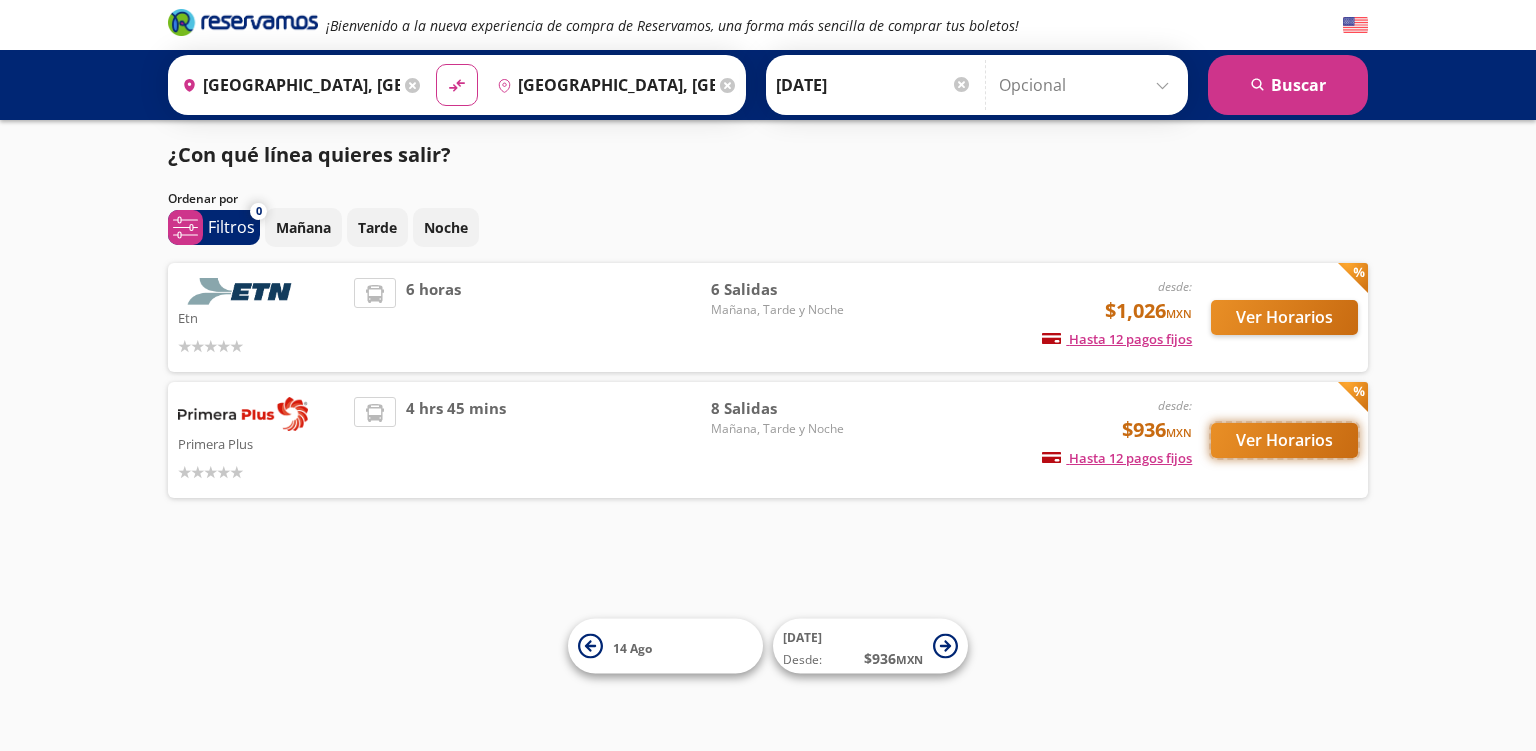 click on "Ver Horarios" at bounding box center (1284, 440) 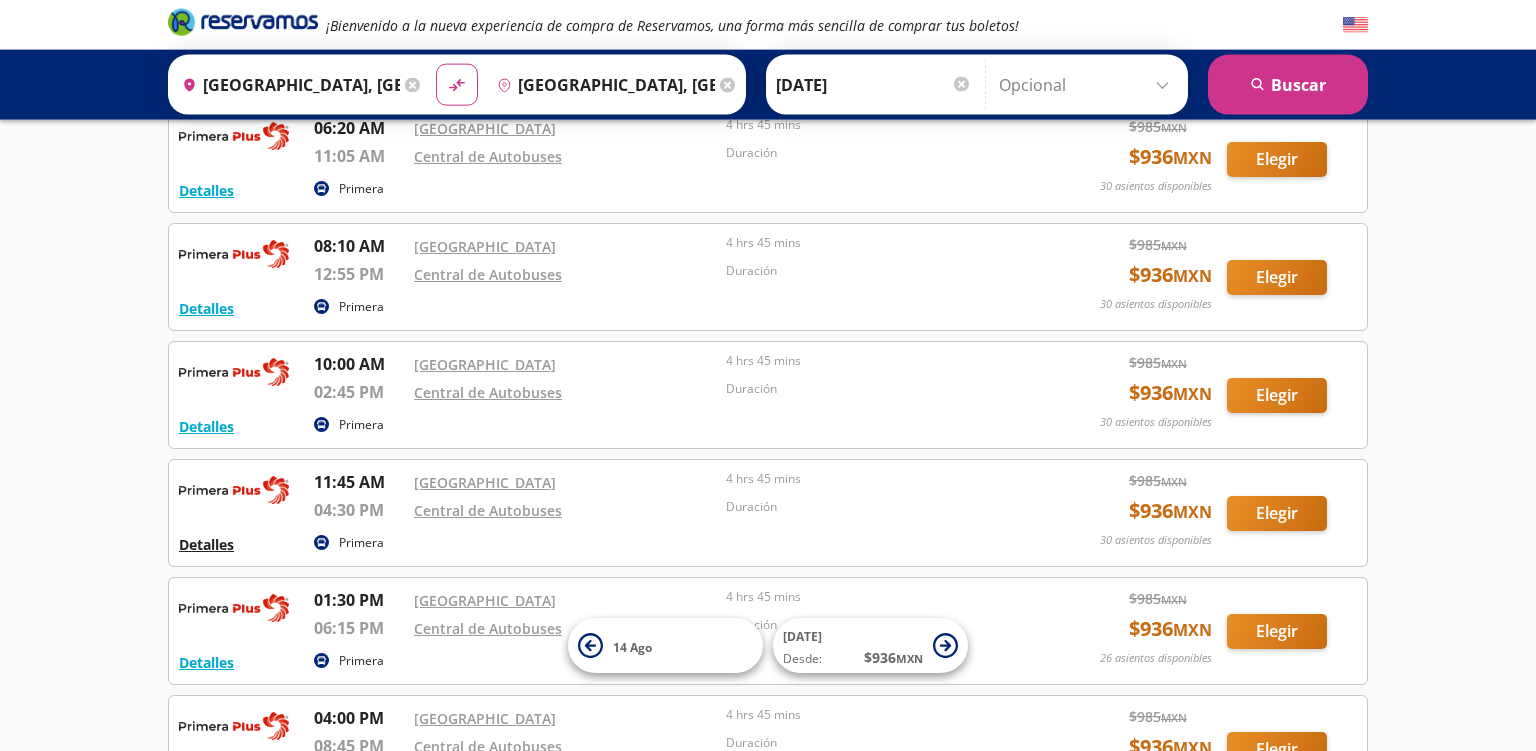 scroll, scrollTop: 120, scrollLeft: 0, axis: vertical 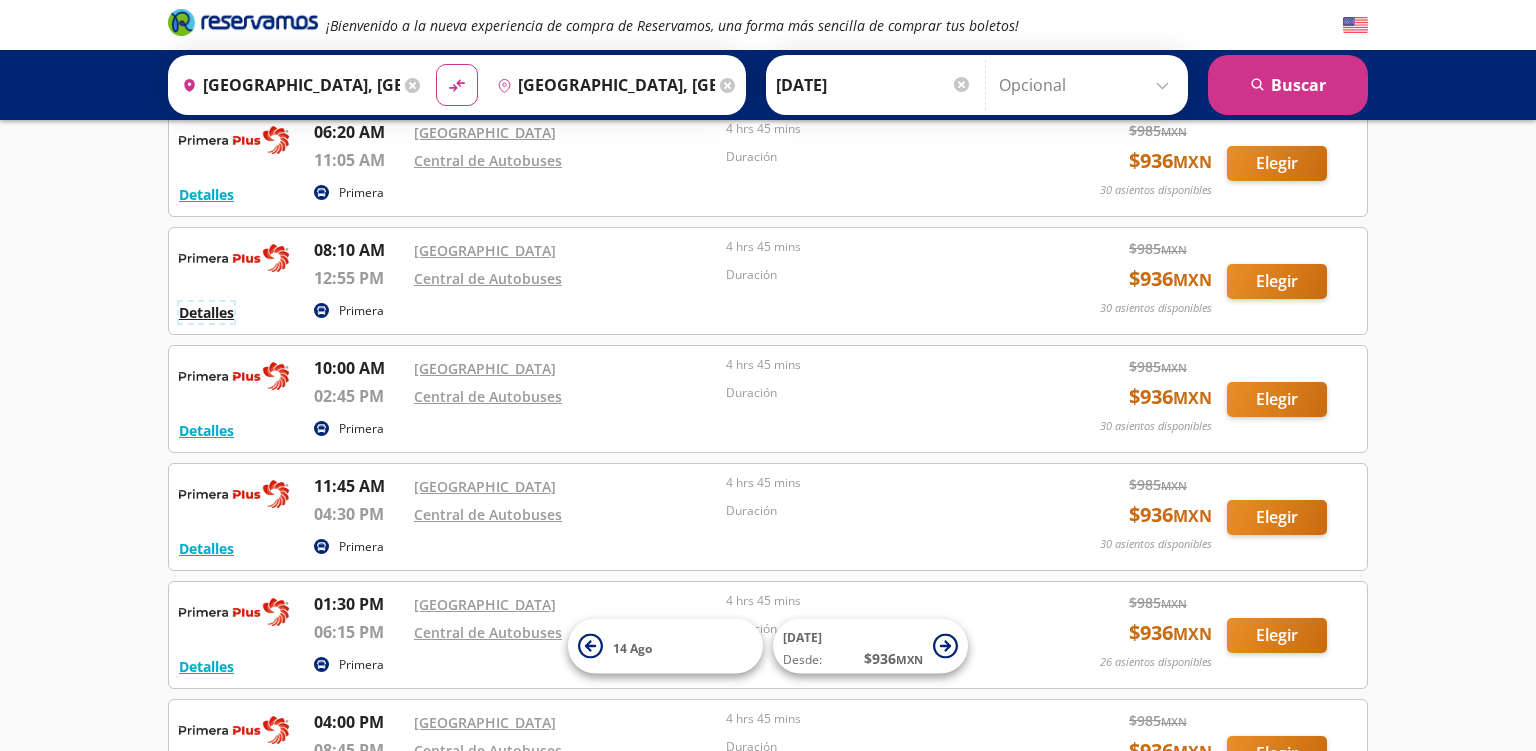 click on "Detalles" at bounding box center [206, 312] 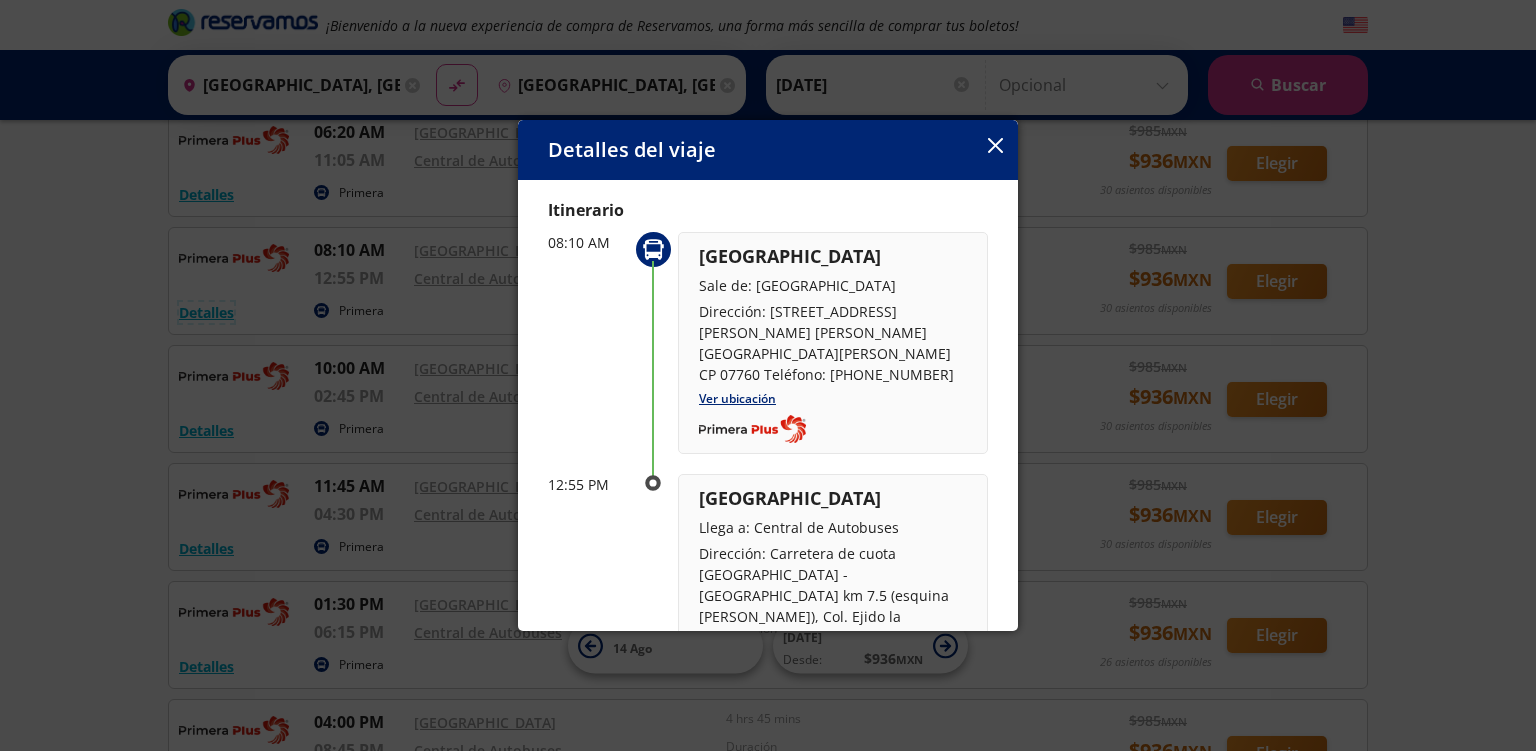 scroll, scrollTop: 0, scrollLeft: 0, axis: both 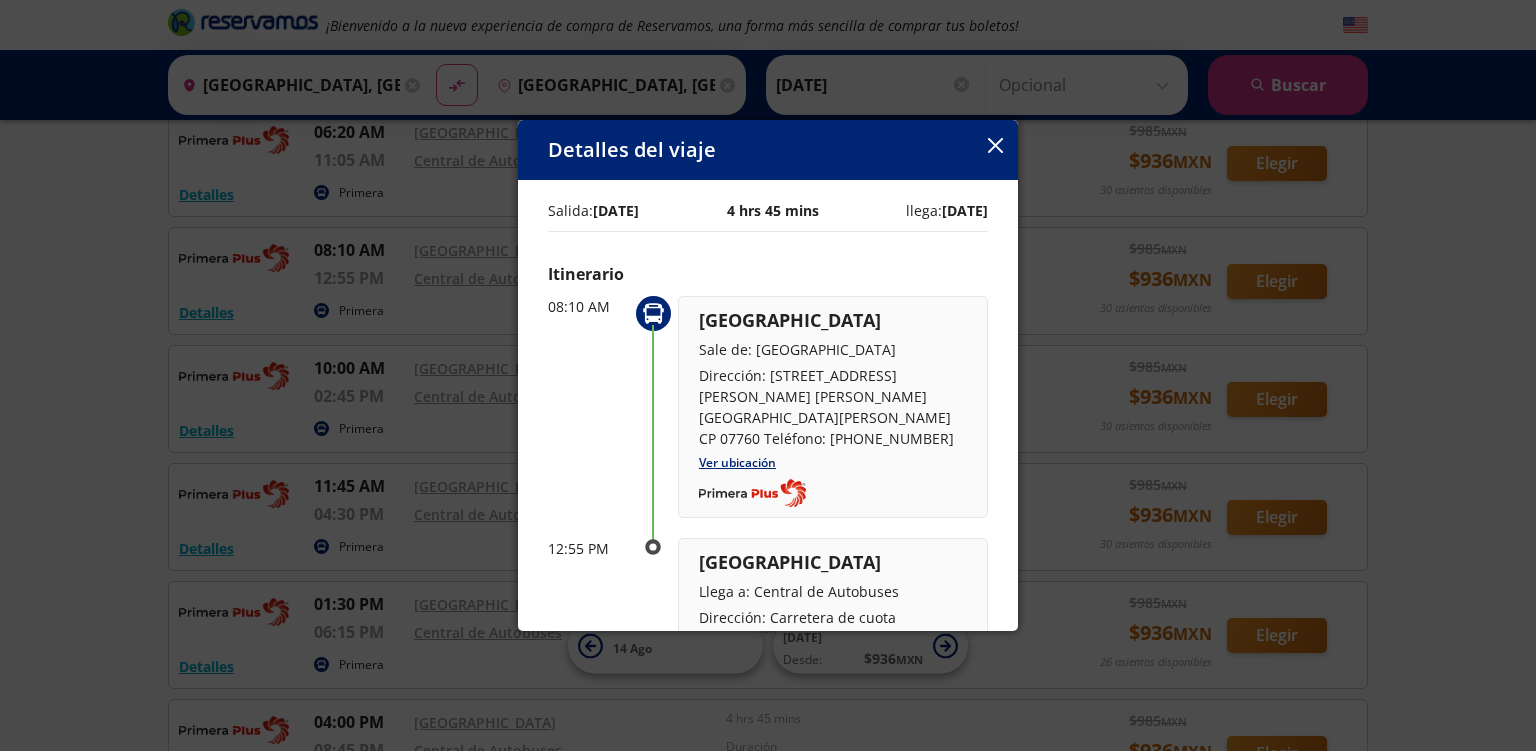 click at bounding box center (995, 147) 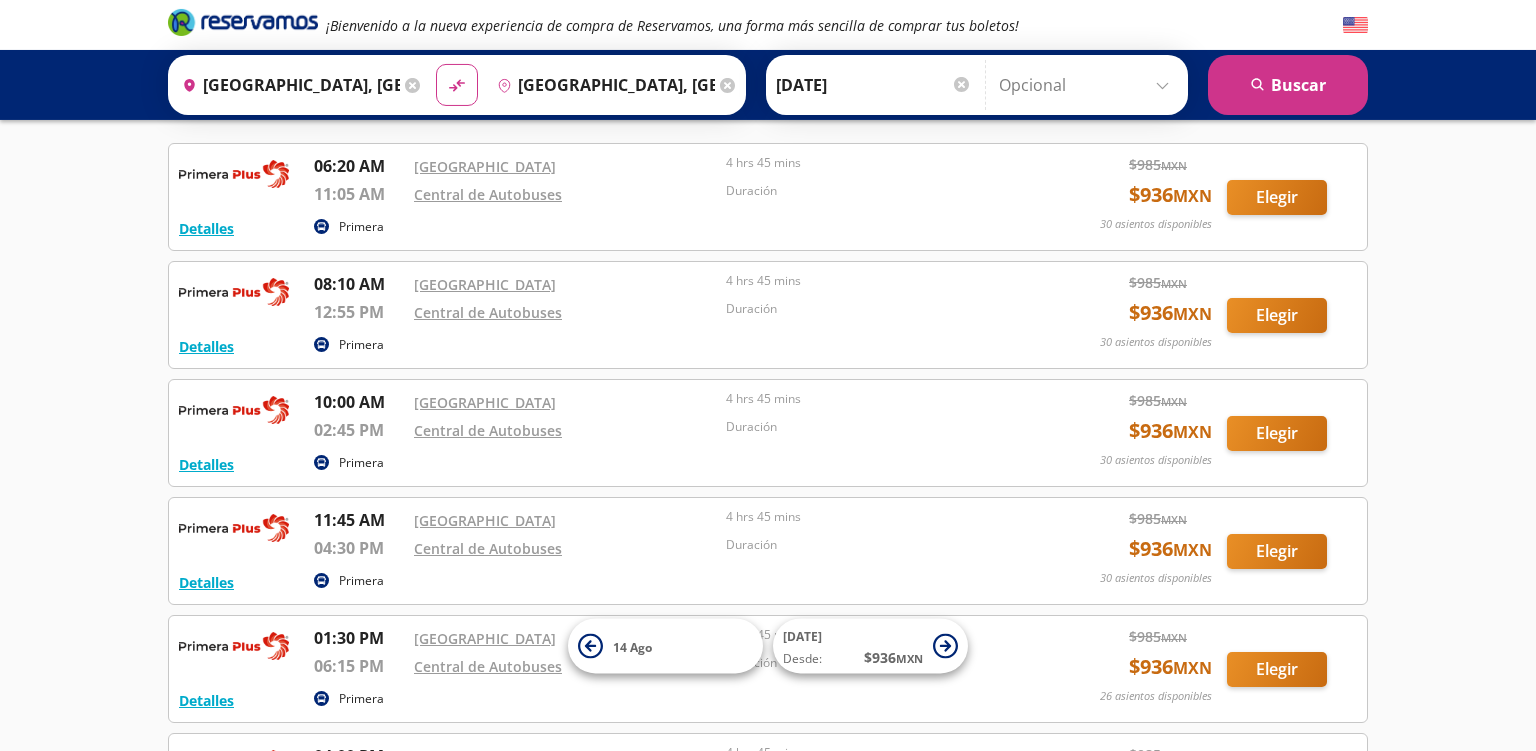 scroll, scrollTop: 0, scrollLeft: 0, axis: both 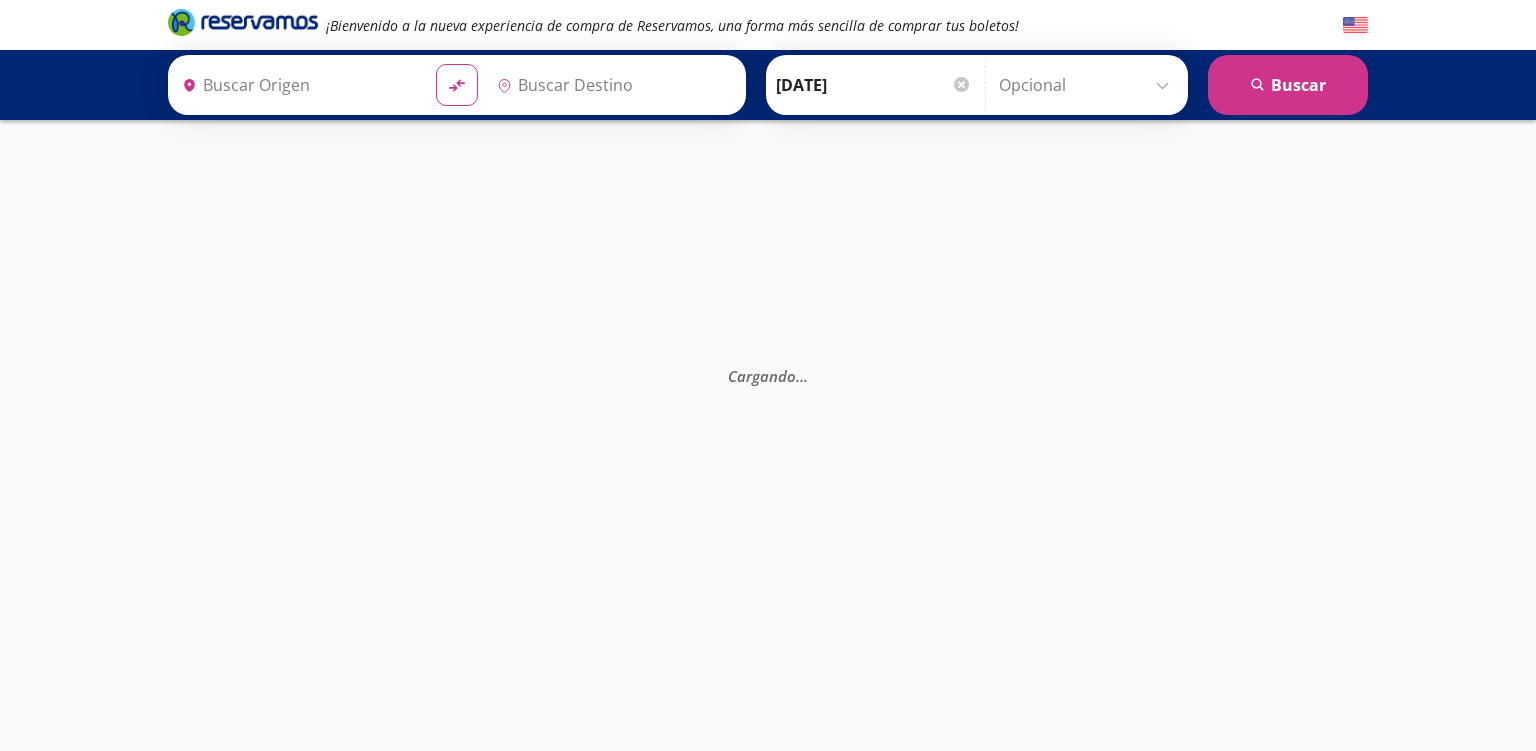 type on "[GEOGRAPHIC_DATA], [GEOGRAPHIC_DATA]" 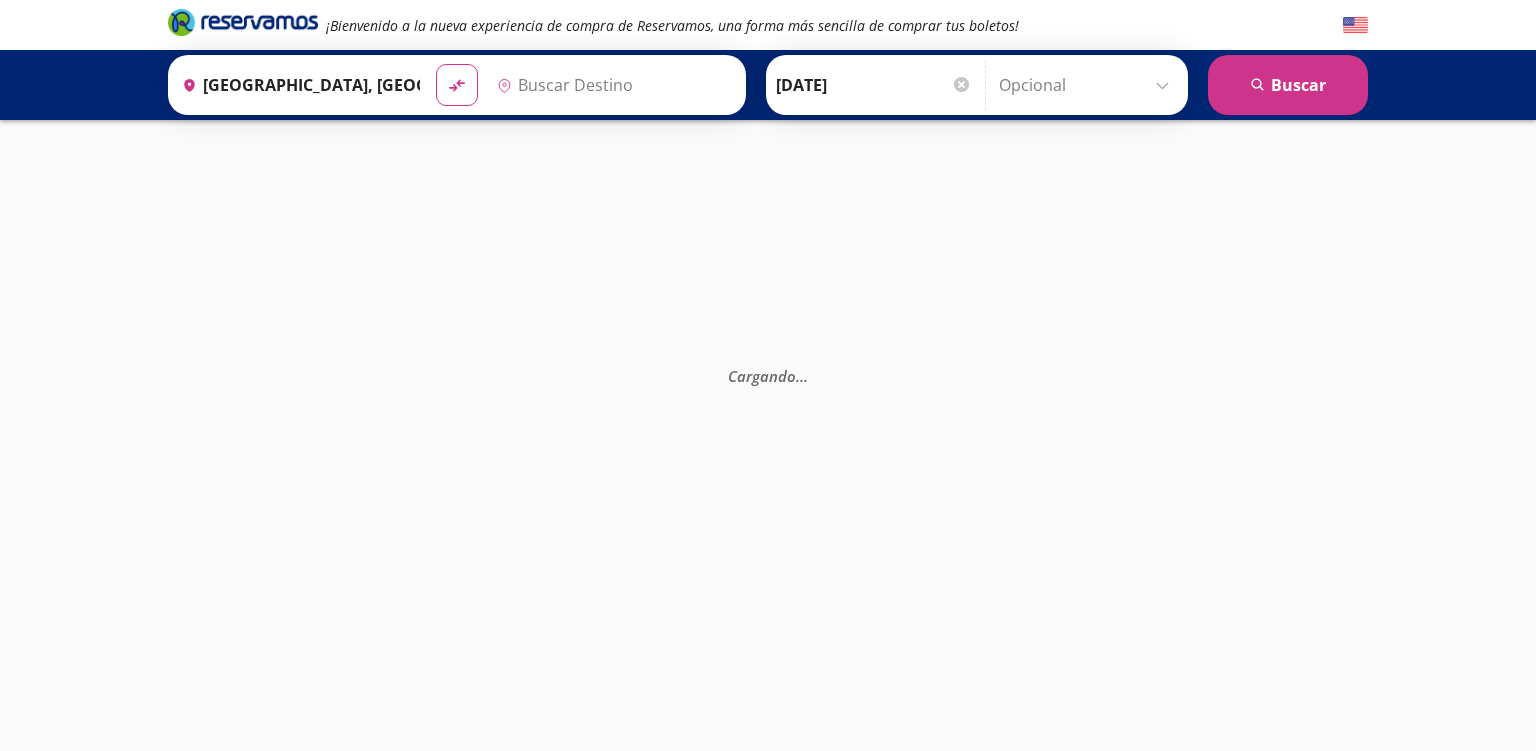 type on "[GEOGRAPHIC_DATA], [GEOGRAPHIC_DATA]" 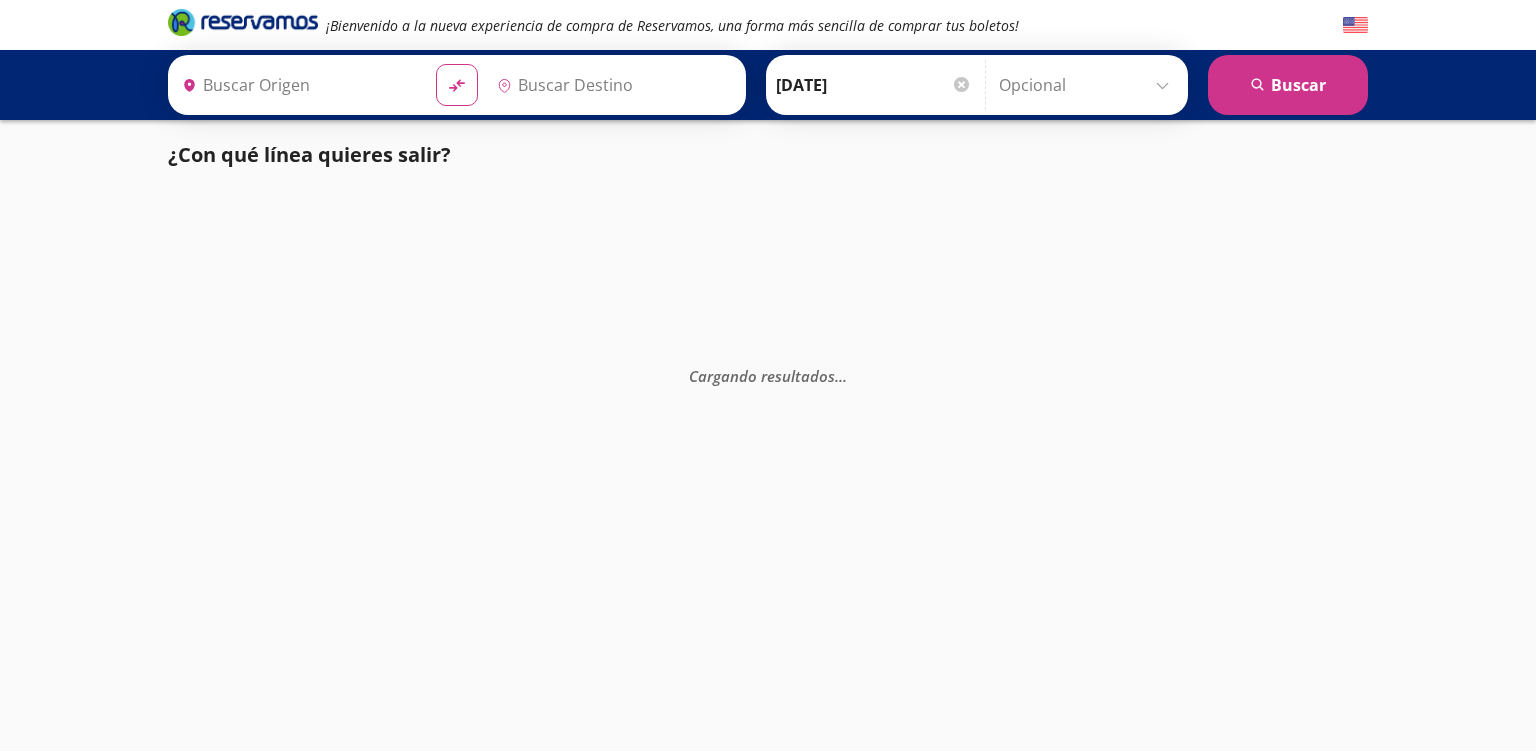 scroll, scrollTop: 0, scrollLeft: 0, axis: both 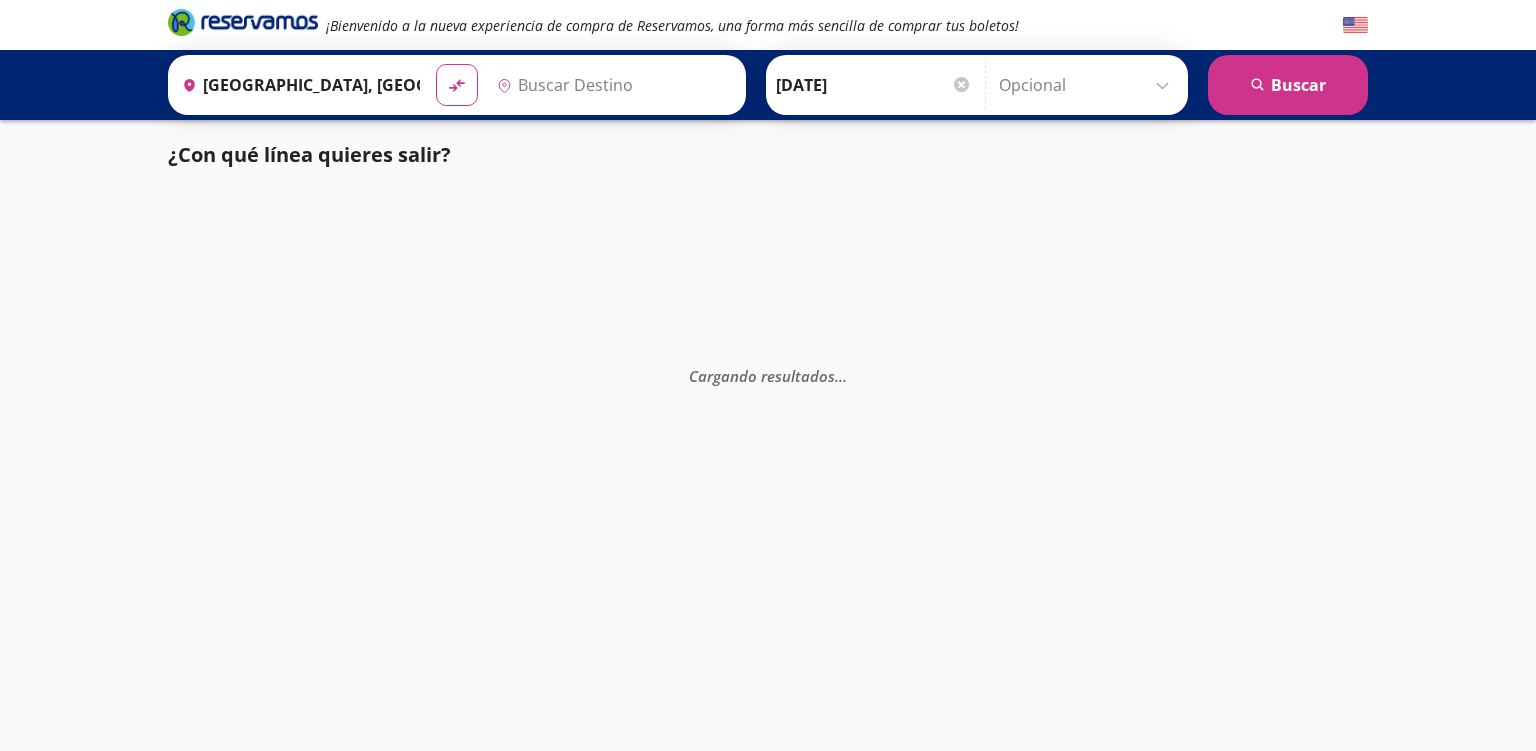type on "[GEOGRAPHIC_DATA], [GEOGRAPHIC_DATA]" 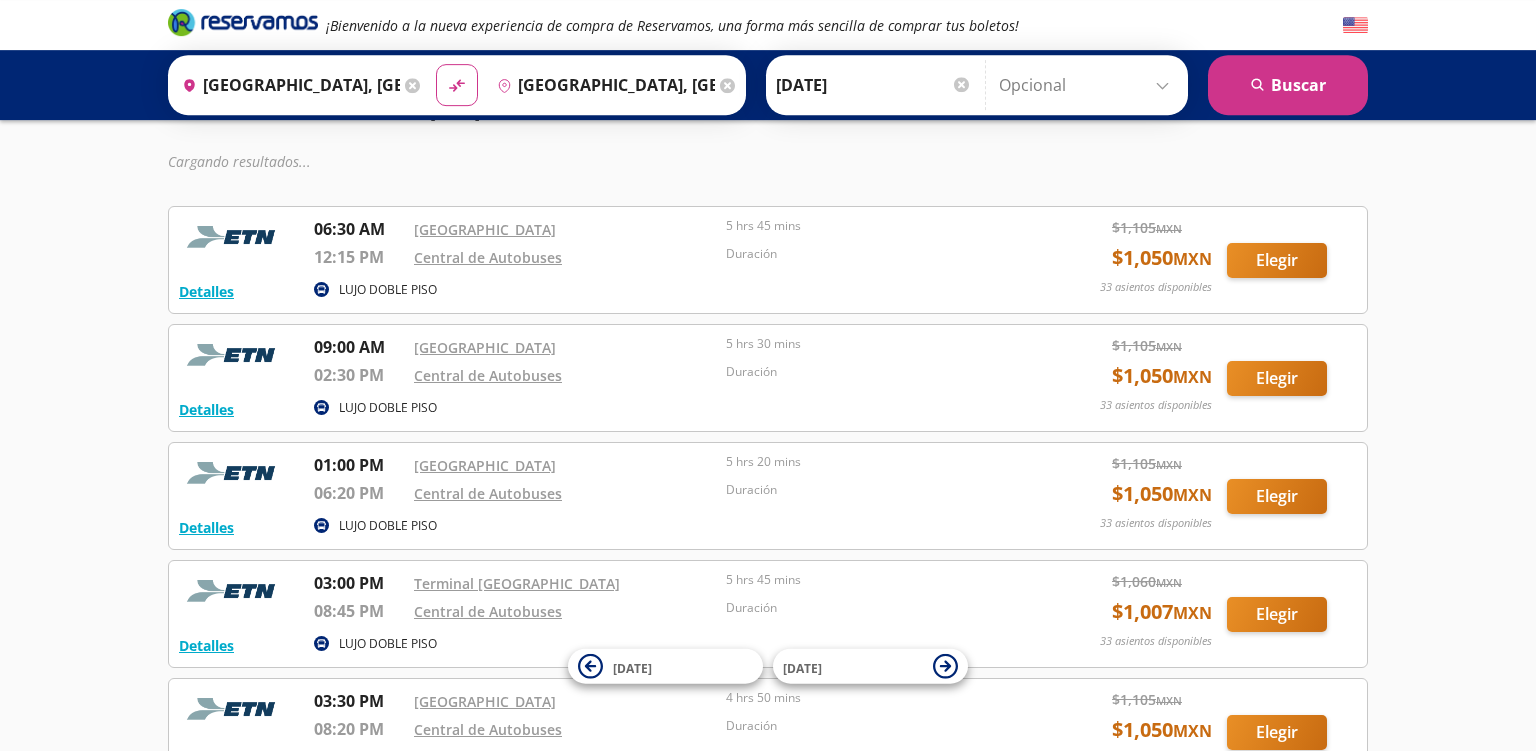 scroll, scrollTop: 120, scrollLeft: 0, axis: vertical 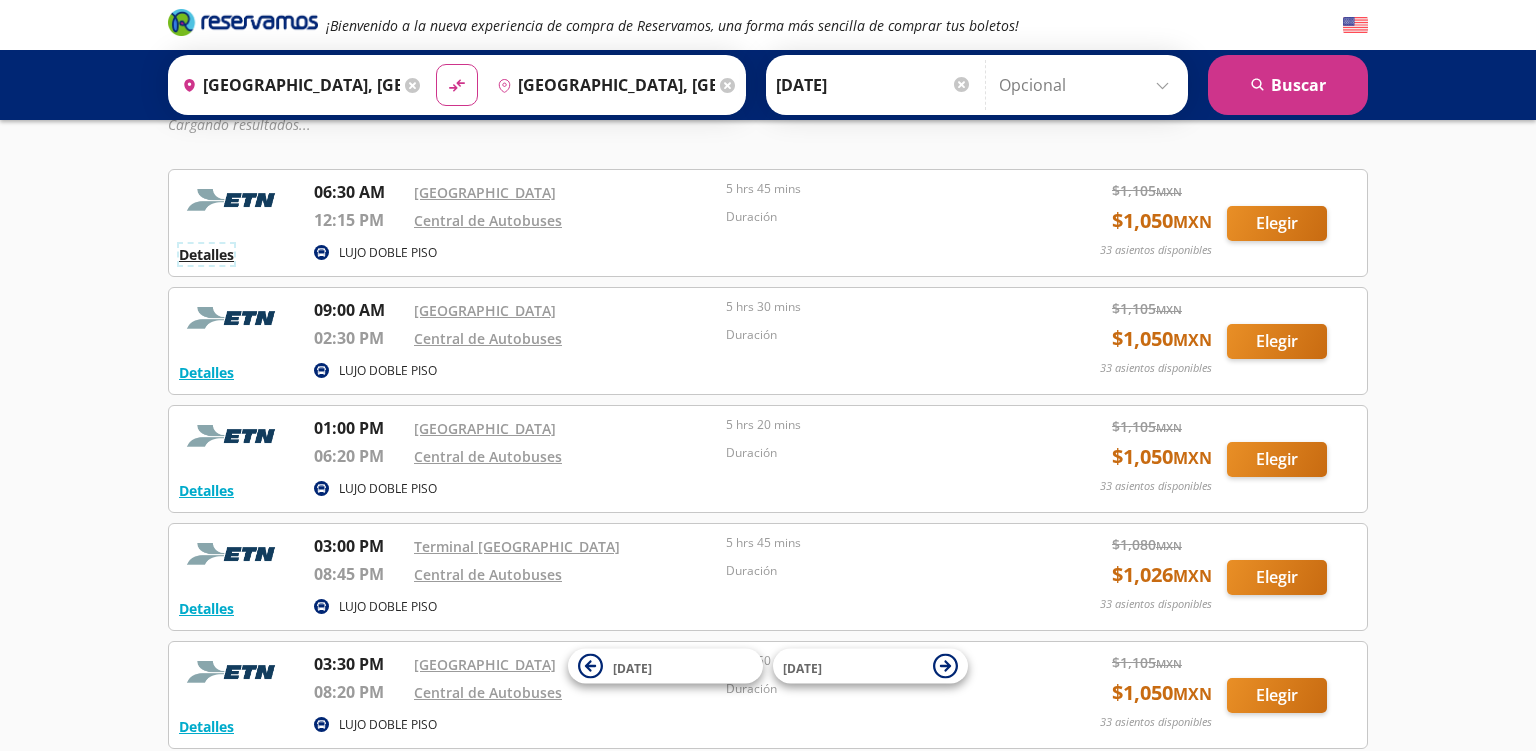 click on "Detalles" at bounding box center [206, 254] 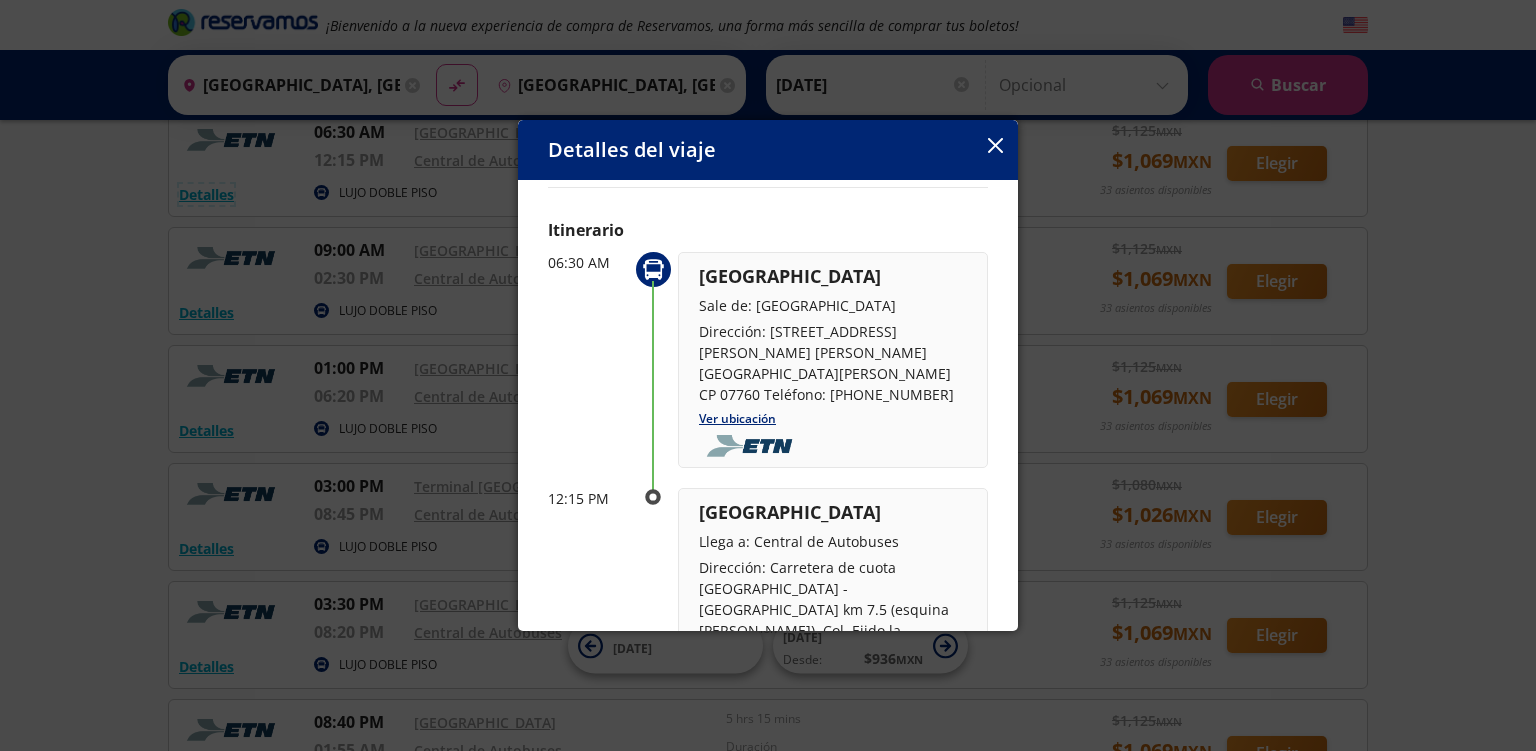 scroll, scrollTop: 0, scrollLeft: 0, axis: both 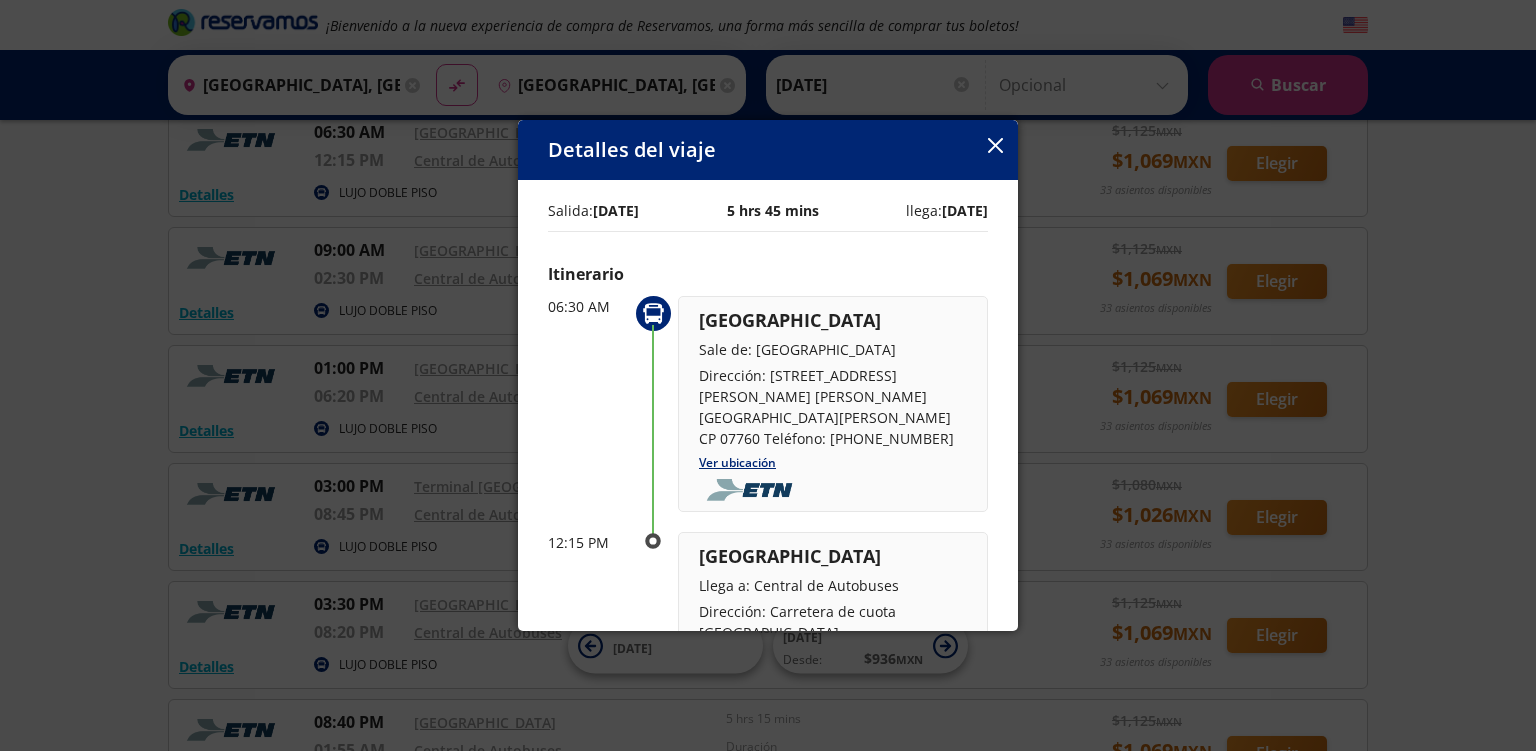 click on "Detalles del viaje Salida:  [DATE] 5 hrs 45 mins llega:  [DATE] Itinerario 06:30 AM [GEOGRAPHIC_DATA] Sale de:  [GEOGRAPHIC_DATA] Dirección: [STREET_ADDRESS][PERSON_NAME] [PERSON_NAME][GEOGRAPHIC_DATA][PERSON_NAME] CP 07760 Teléfono: [PHONE_NUMBER] Ver ubicación 12:15 PM [GEOGRAPHIC_DATA] Llega a:  Central de Autobuses Dirección: Carretera de cuota [GEOGRAPHIC_DATA] - [GEOGRAPHIC_DATA] km 7.5 (esquina [PERSON_NAME]), Col. Ejido la Yerbabuena CP 36230
Teléfono: [PHONE_NUMBER] Ver ubicación Amenidades y servicios Baños TV Boleto Electrónico" at bounding box center (768, 375) 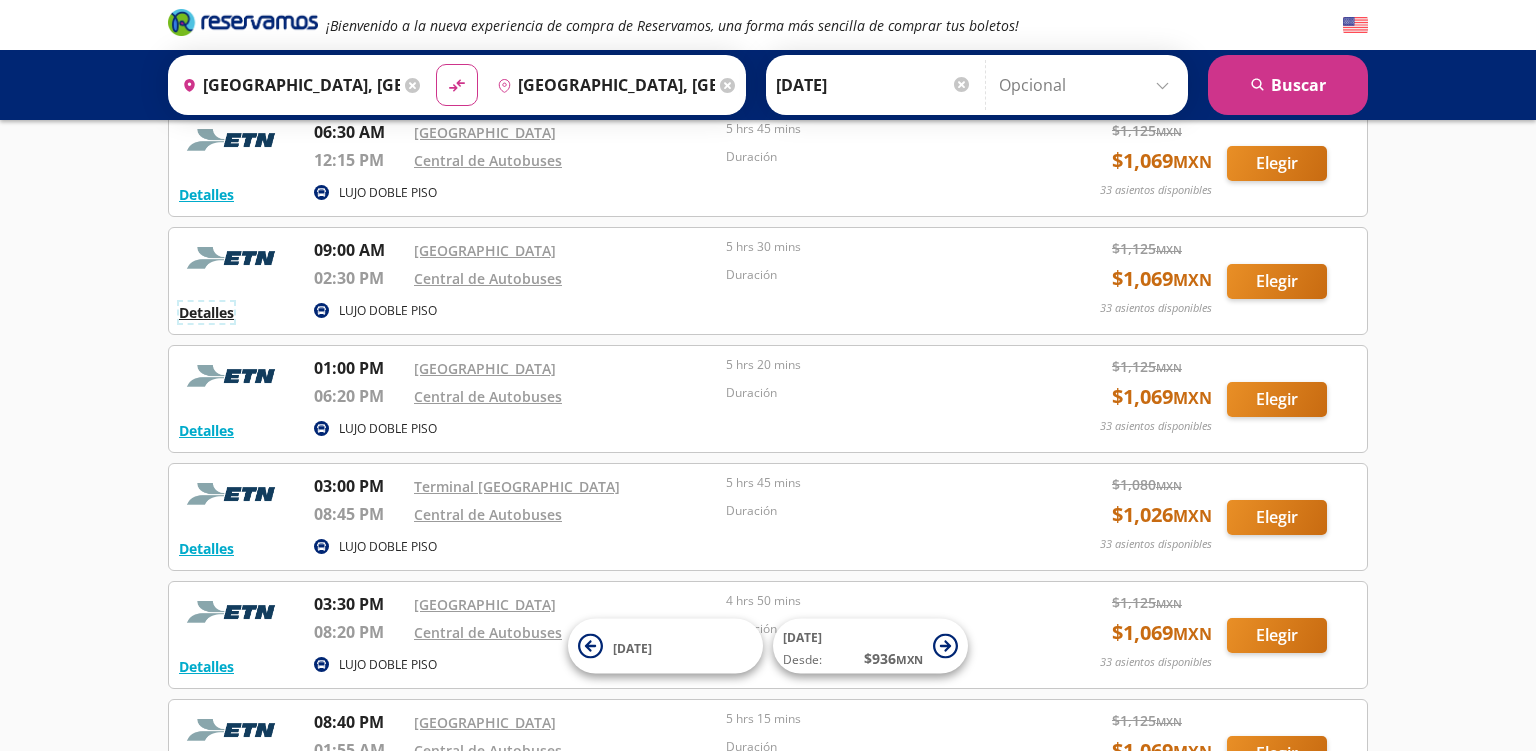 click on "Detalles" at bounding box center (206, 312) 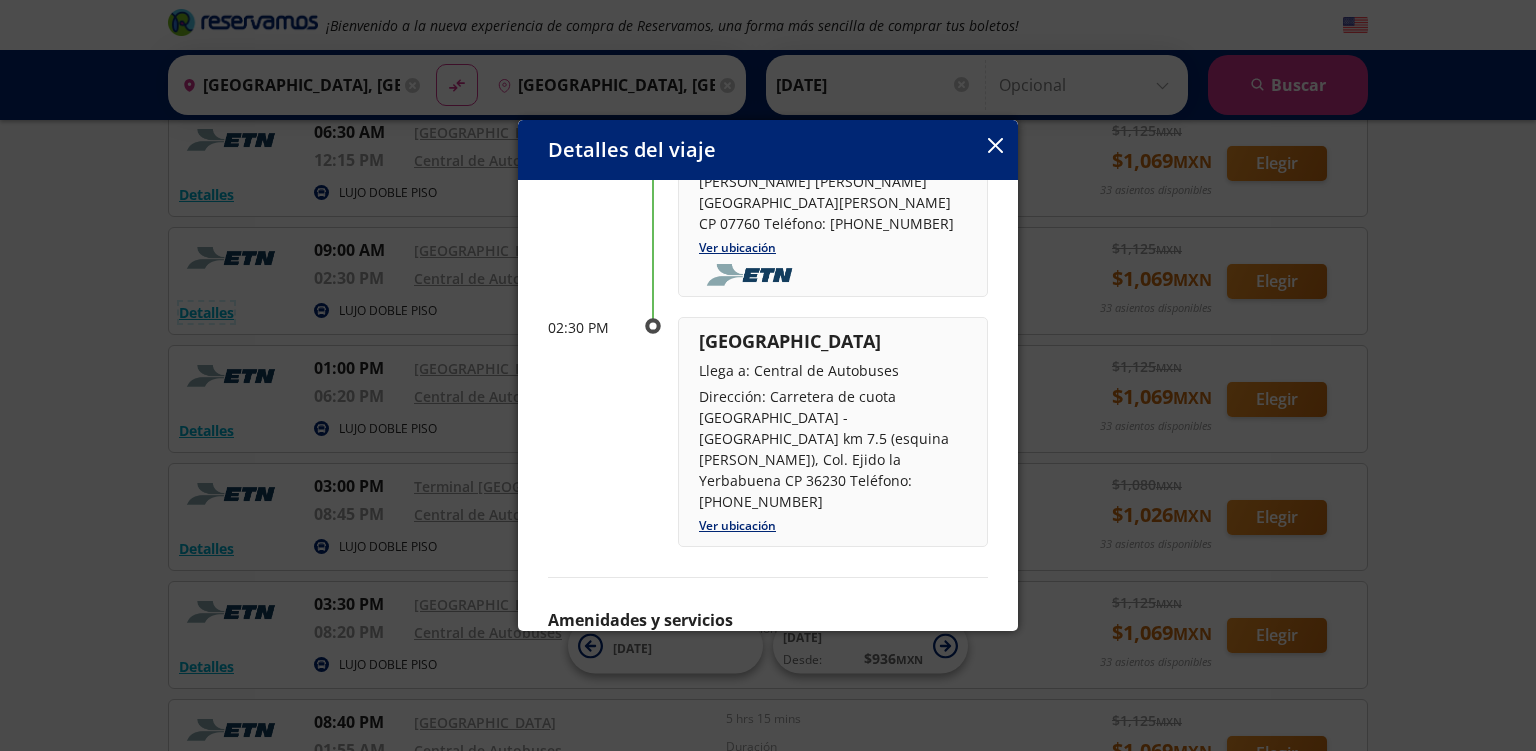 scroll, scrollTop: 278, scrollLeft: 0, axis: vertical 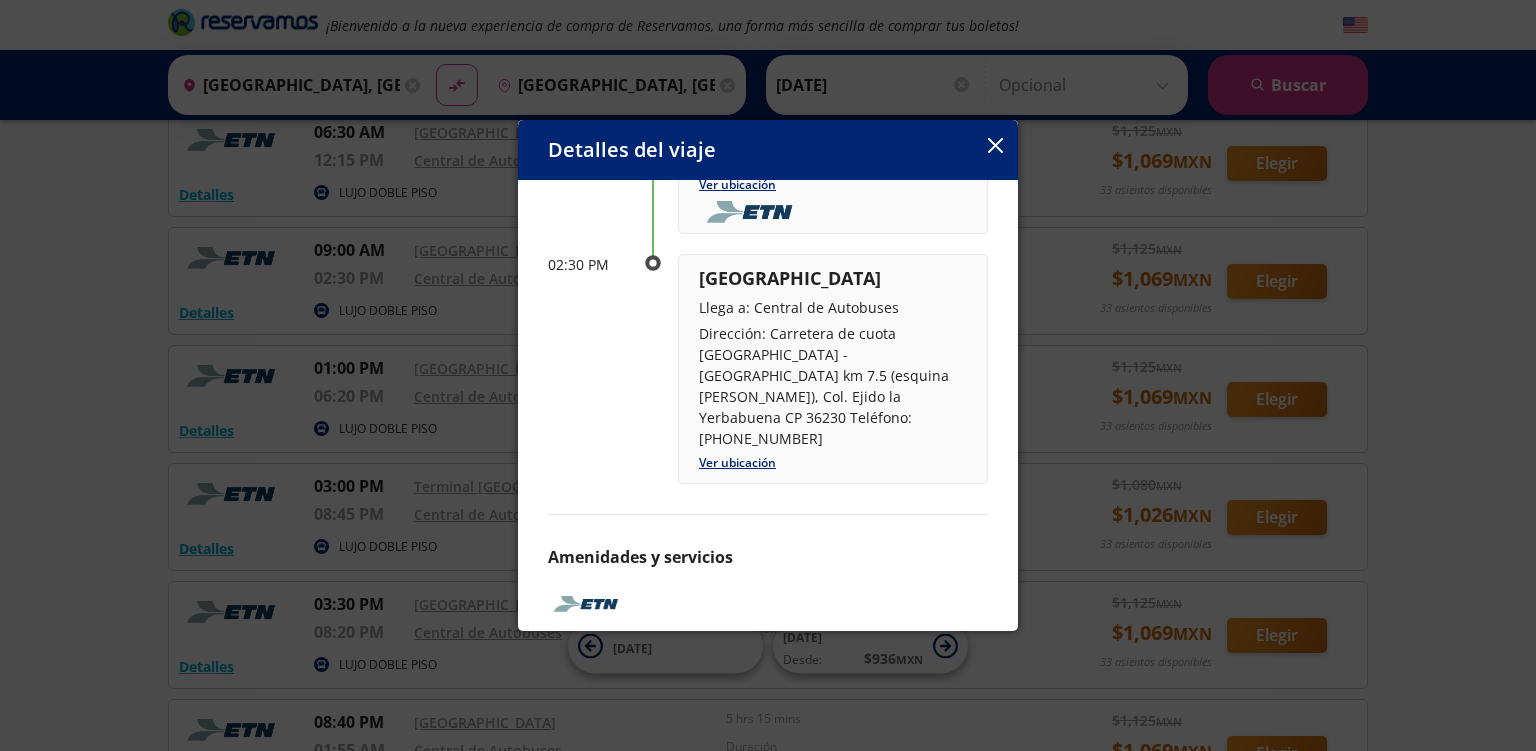 click on "Detalles del viaje Salida:  [DATE] 5 hrs 30 mins llega:  [DATE] Itinerario 09:00 AM [GEOGRAPHIC_DATA] Sale de:  [GEOGRAPHIC_DATA] Dirección: [STREET_ADDRESS][PERSON_NAME] [PERSON_NAME][GEOGRAPHIC_DATA][PERSON_NAME] CP 07760 Teléfono: [PHONE_NUMBER] Ver ubicación 02:30 PM [GEOGRAPHIC_DATA] Llega a:  Central de Autobuses Dirección: Carretera de cuota [GEOGRAPHIC_DATA] - [GEOGRAPHIC_DATA] km 7.5 (esquina [PERSON_NAME]), Col. Ejido la Yerbabuena CP 36230
Teléfono: [PHONE_NUMBER] Ver ubicación Amenidades y servicios Baños TV Boleto Electrónico" at bounding box center [768, 375] 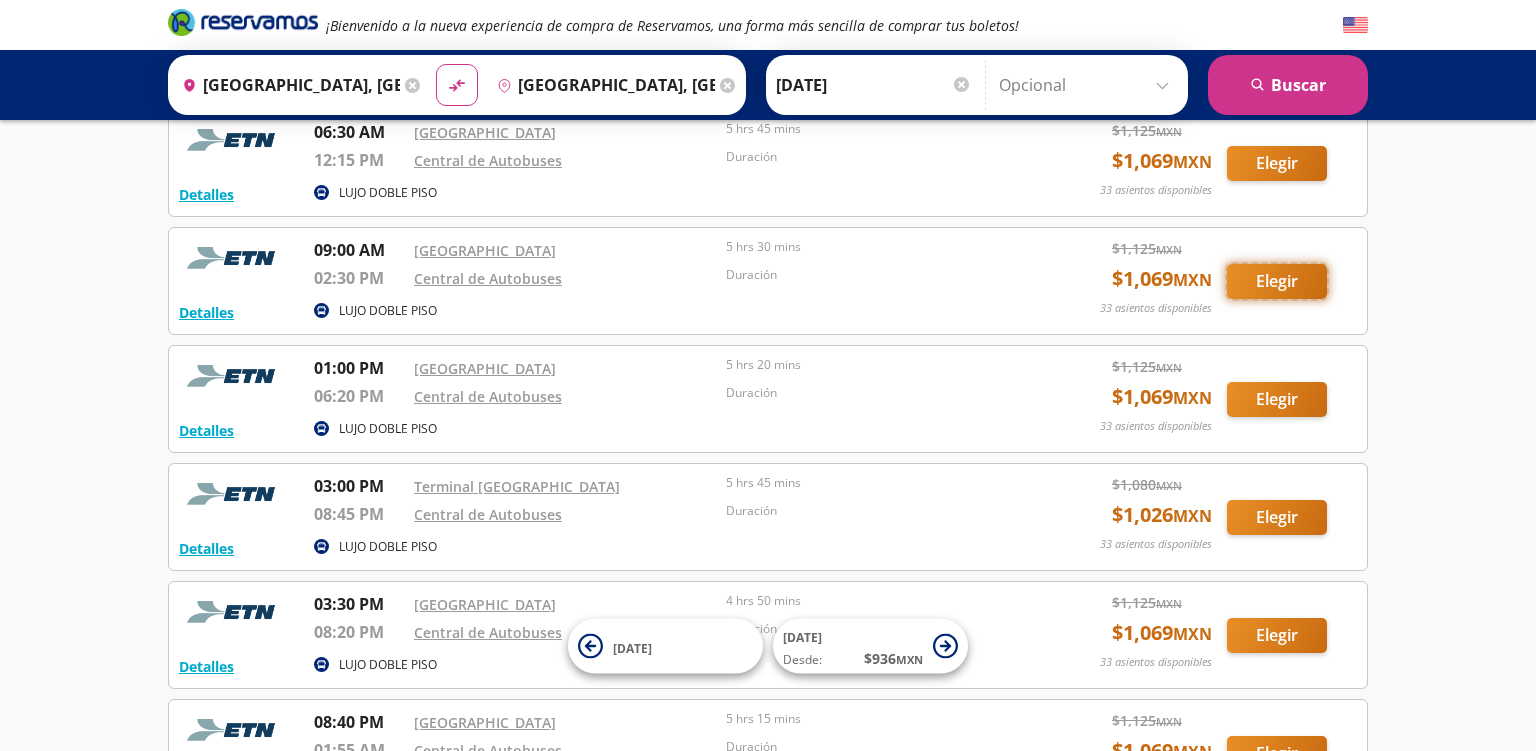 click on "Elegir" at bounding box center (1277, 281) 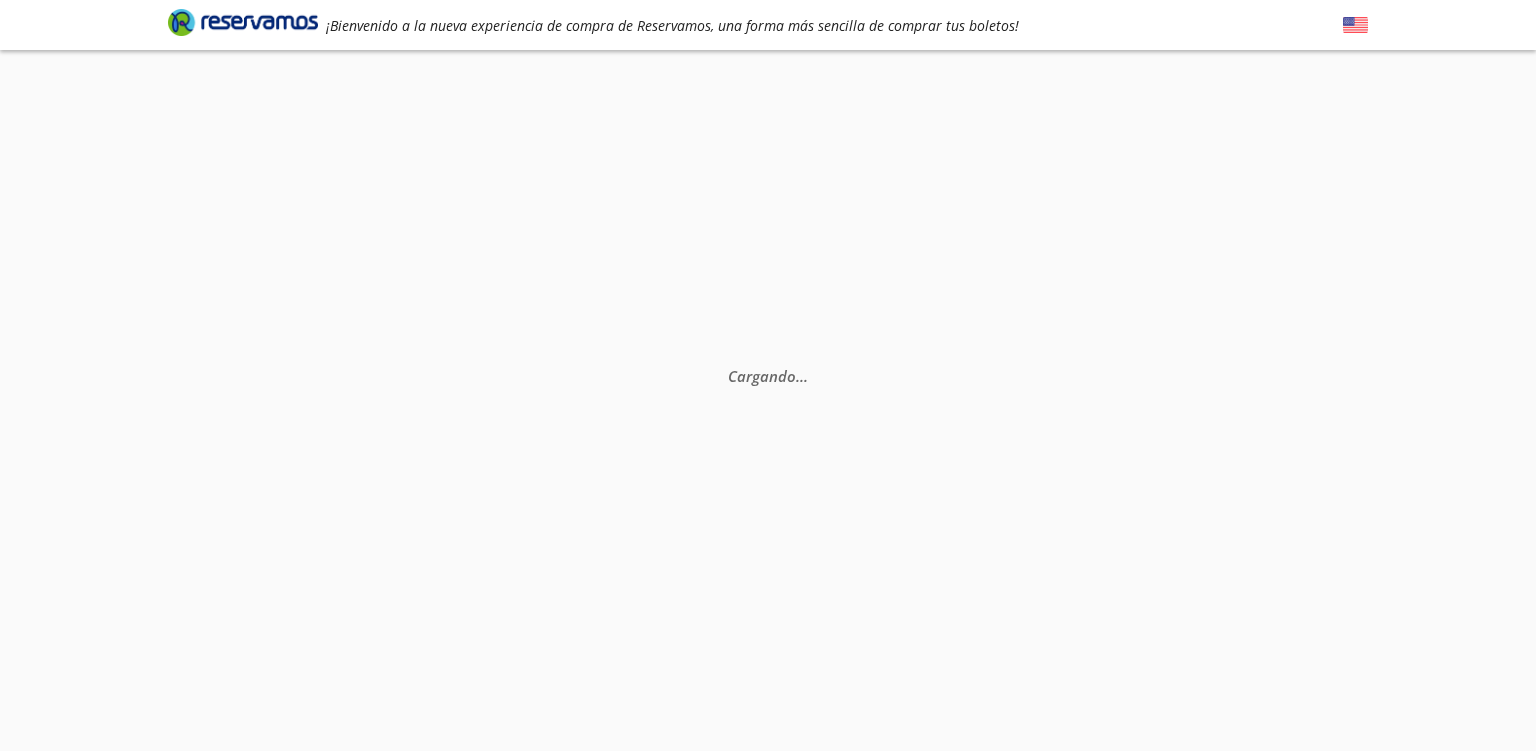 scroll, scrollTop: 0, scrollLeft: 0, axis: both 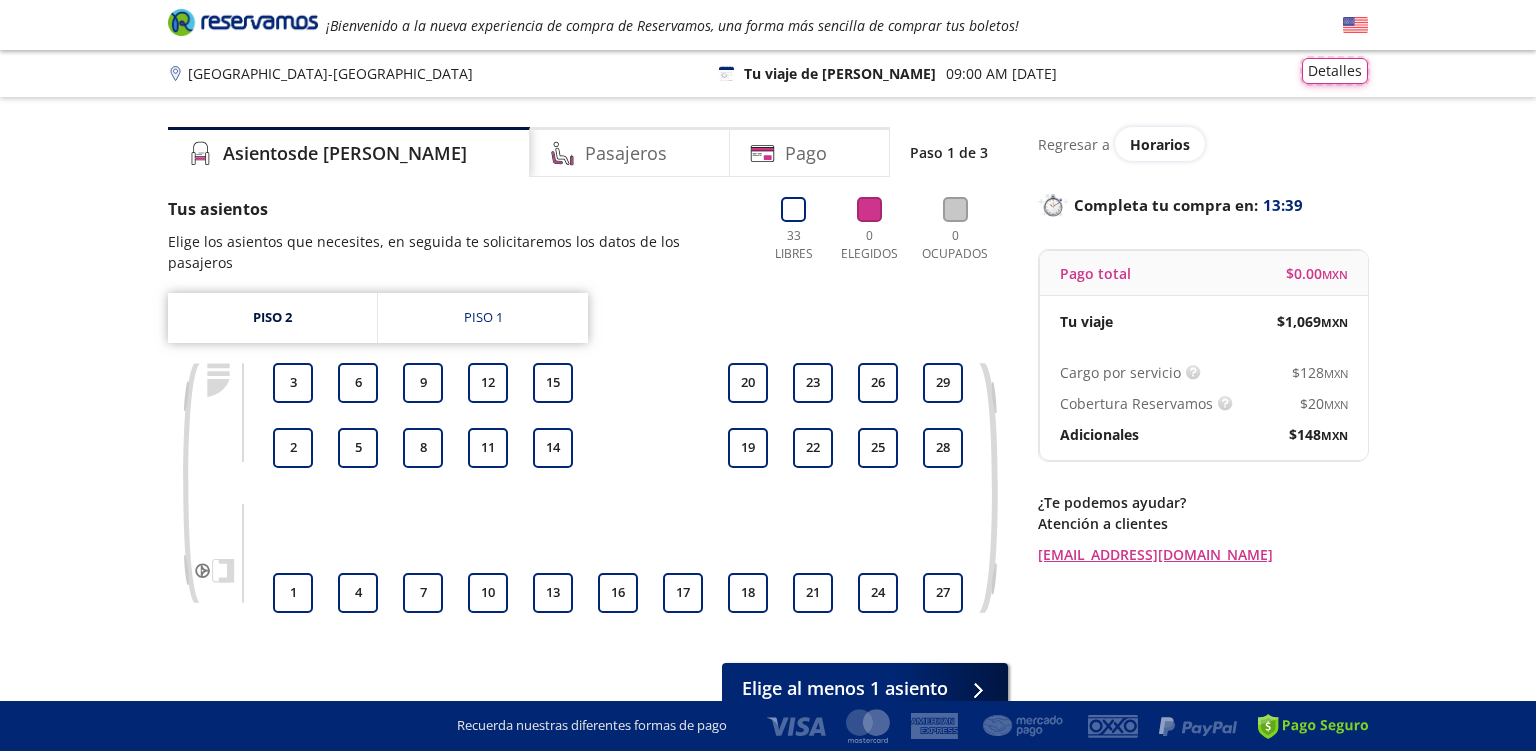 click on "Detalles" at bounding box center [1335, 71] 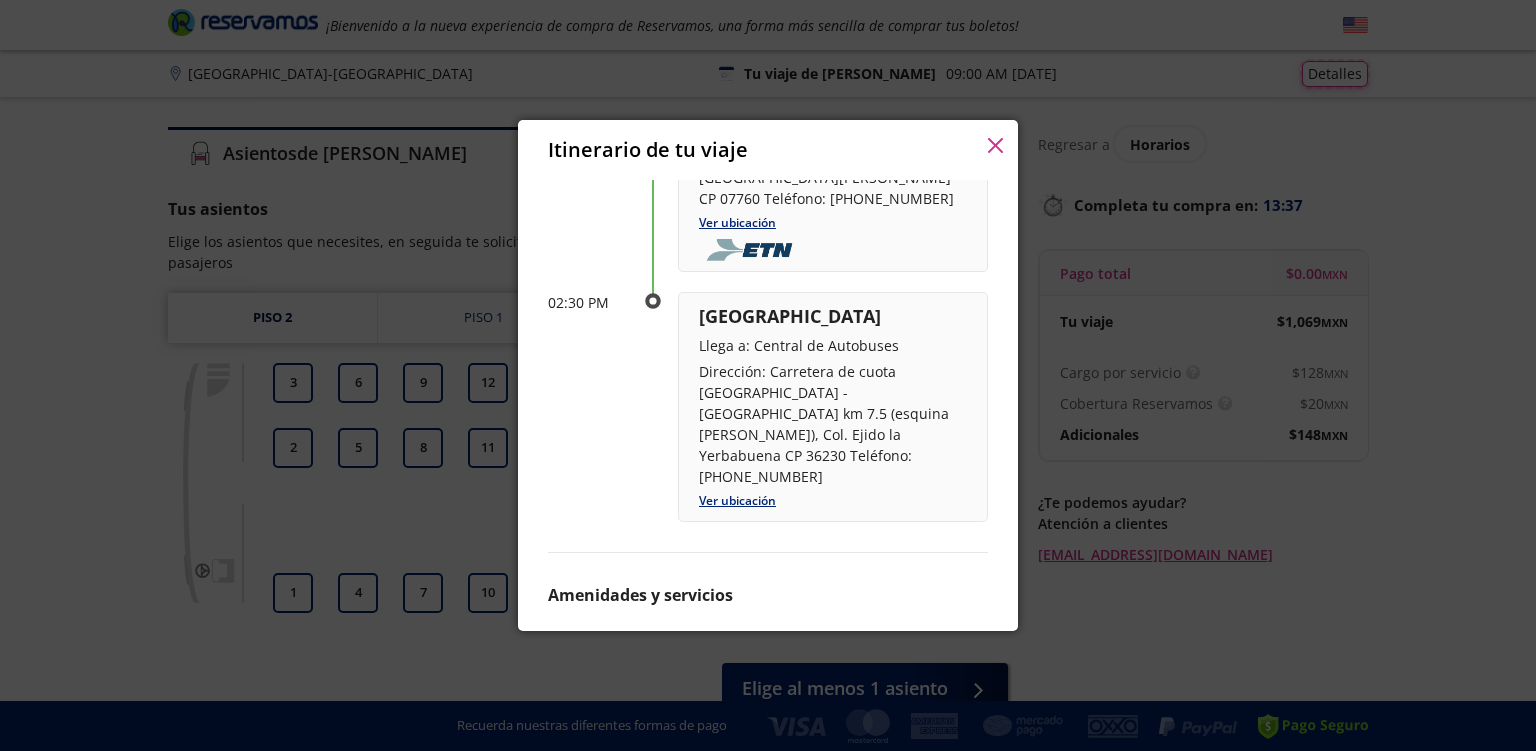 scroll, scrollTop: 245, scrollLeft: 0, axis: vertical 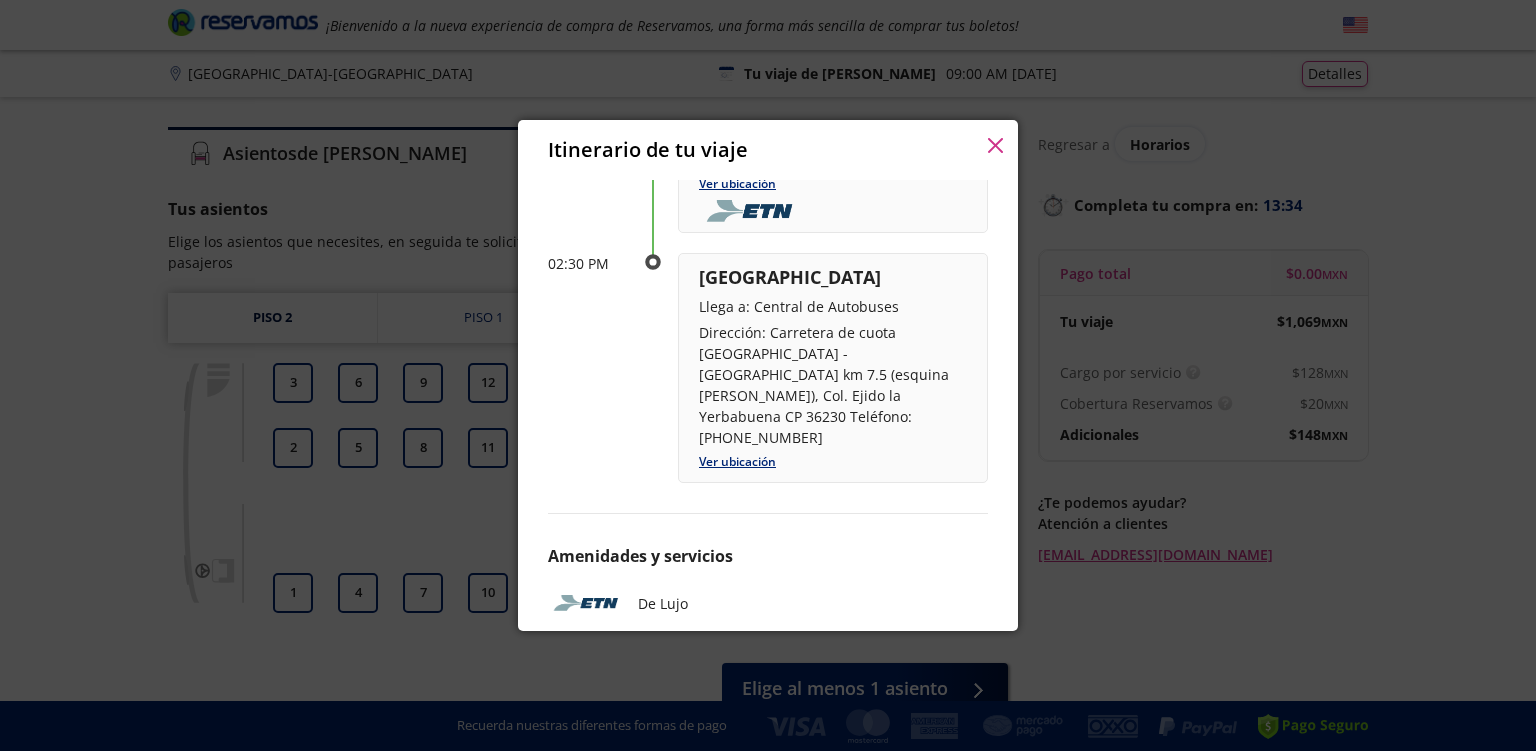 click 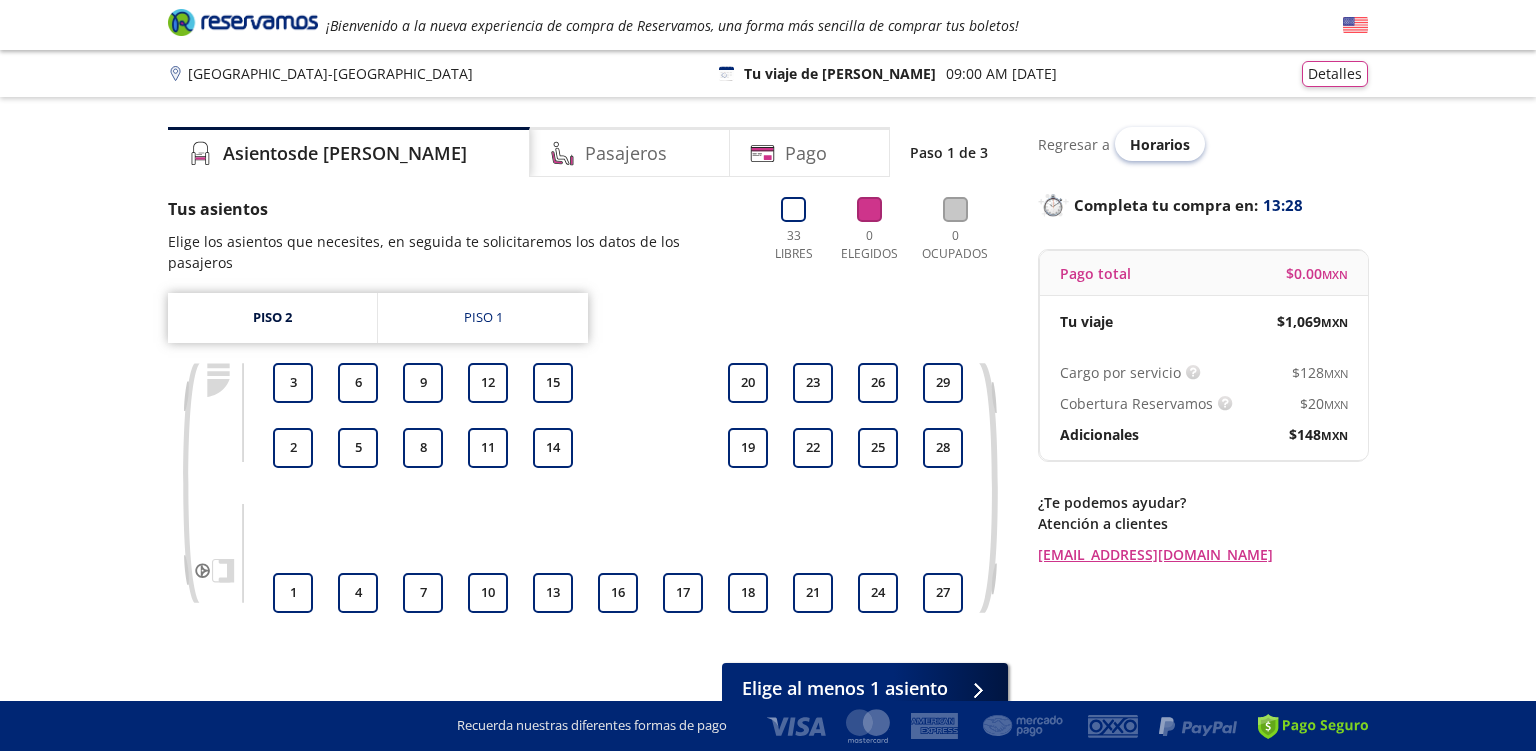click on "Horarios" at bounding box center (1160, 144) 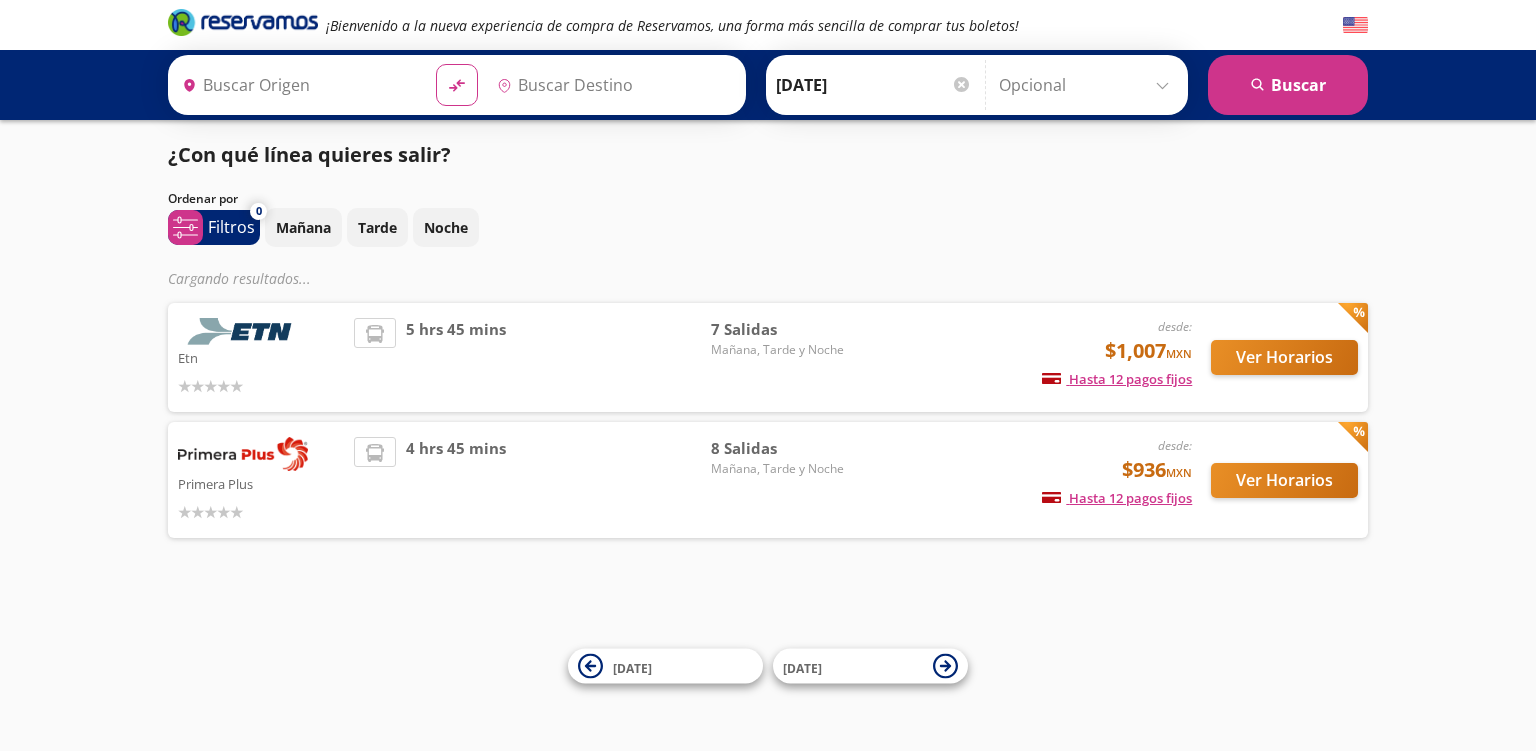 type on "[GEOGRAPHIC_DATA], [GEOGRAPHIC_DATA]" 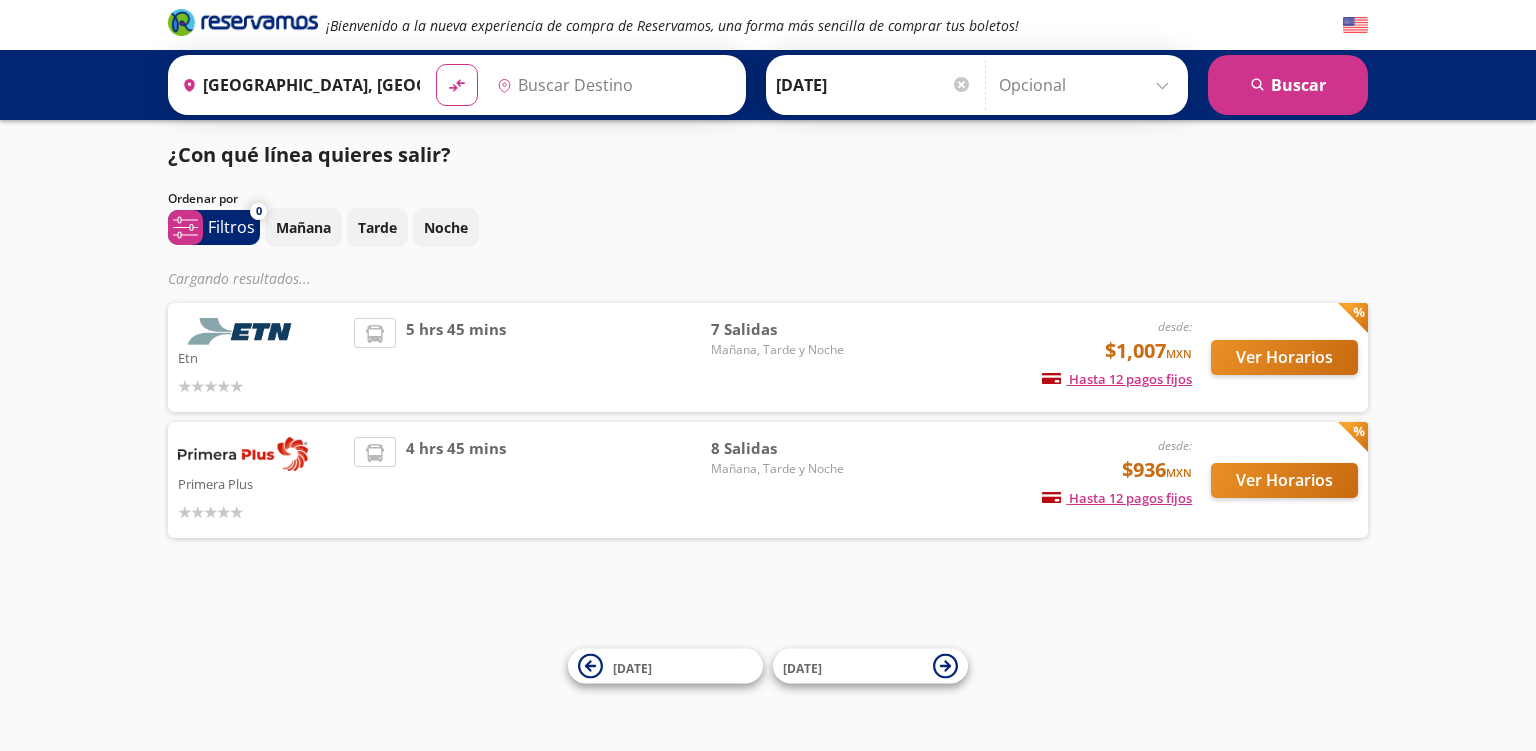 type on "[GEOGRAPHIC_DATA], [GEOGRAPHIC_DATA]" 